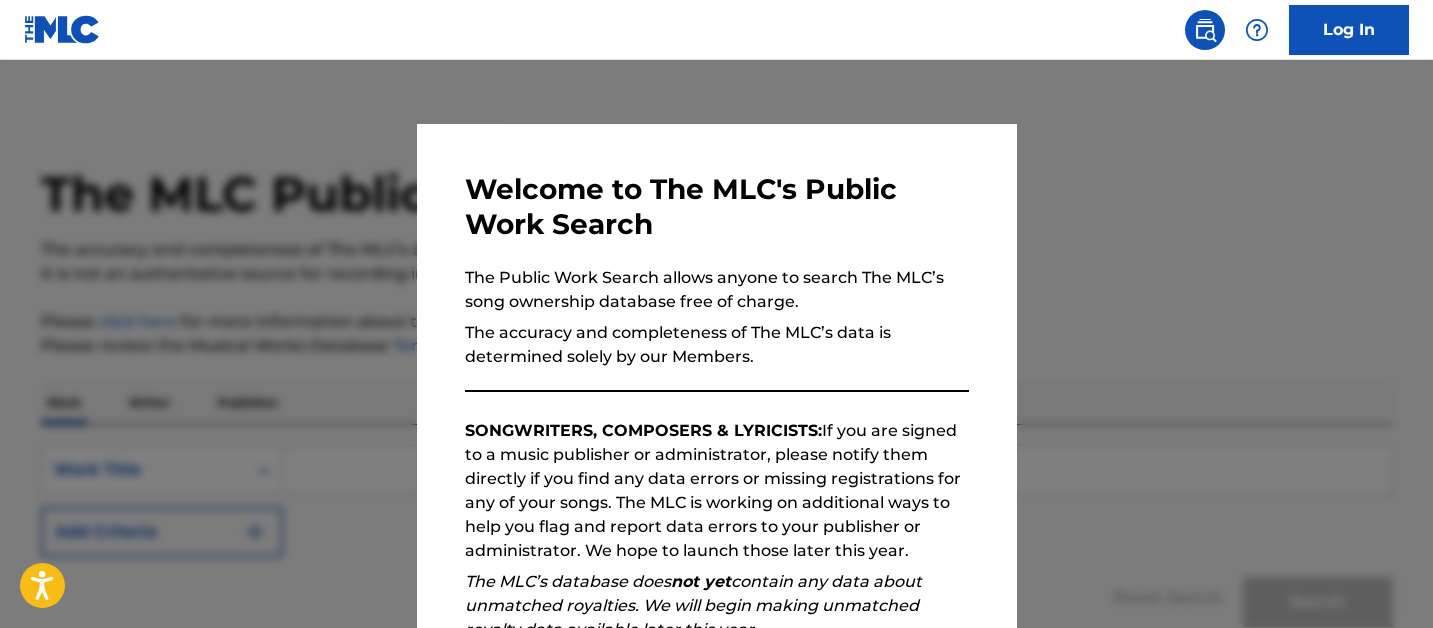 scroll, scrollTop: 0, scrollLeft: 0, axis: both 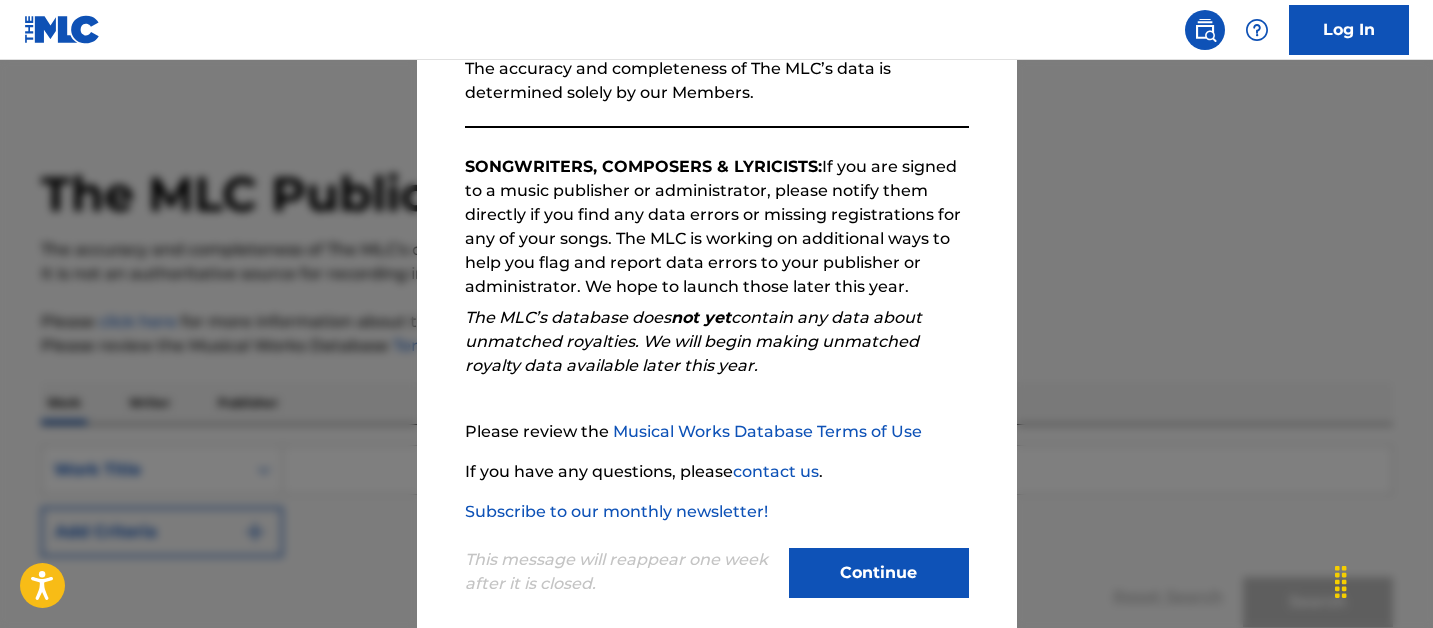 click on "Continue" at bounding box center [879, 573] 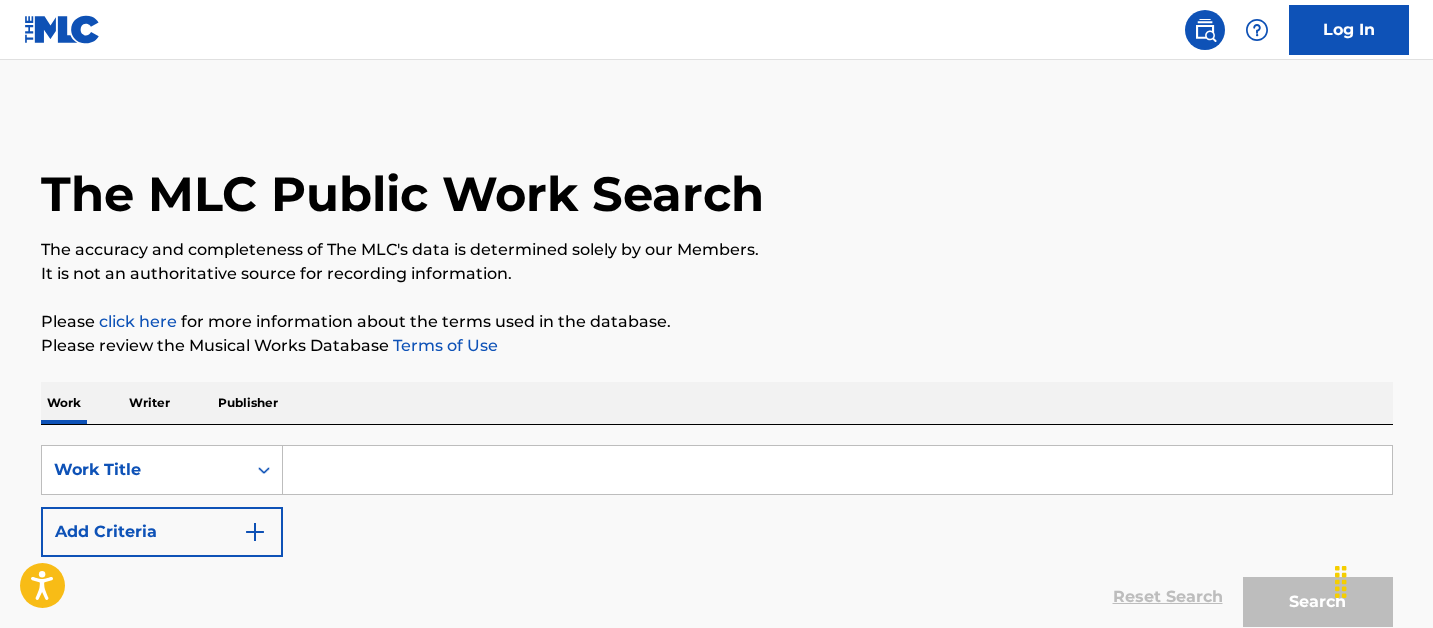 click on "SearchWithCriteria81bd3464-91eb-4fc9-b2f4-67366fa47510 Work Title Add Criteria Reset Search Search" at bounding box center (717, 531) 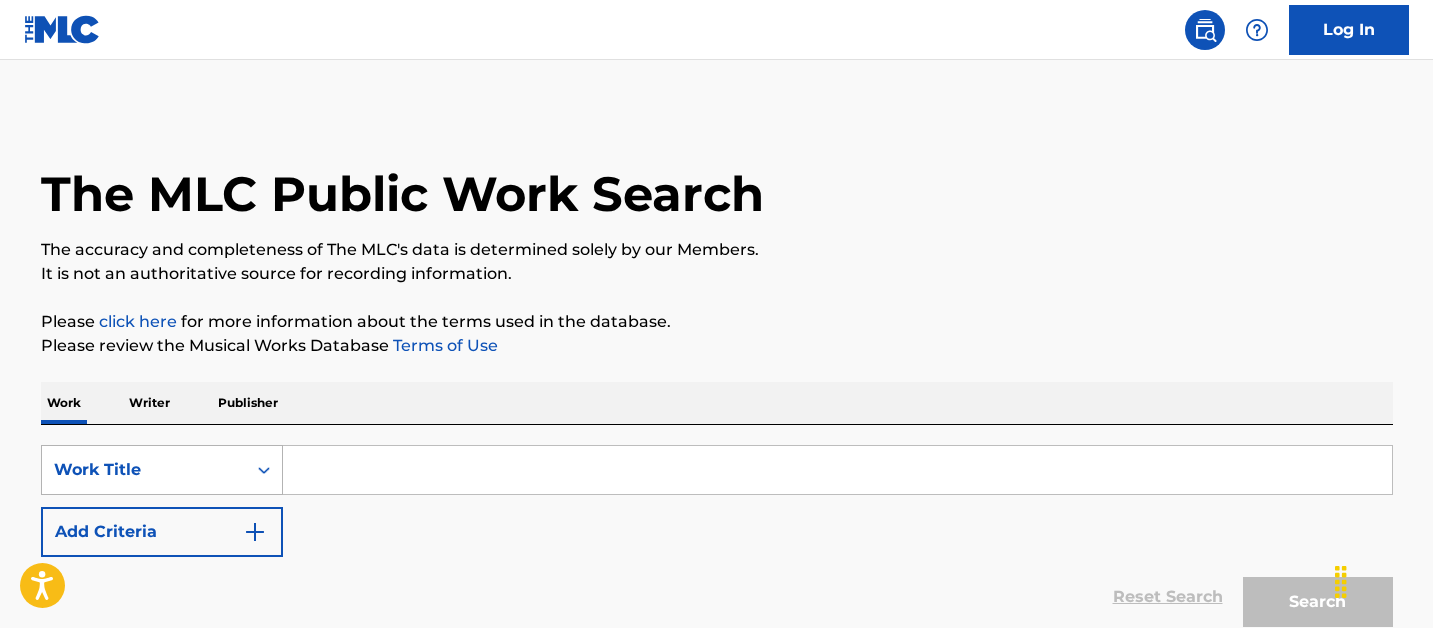 click on "Work Title" at bounding box center (144, 470) 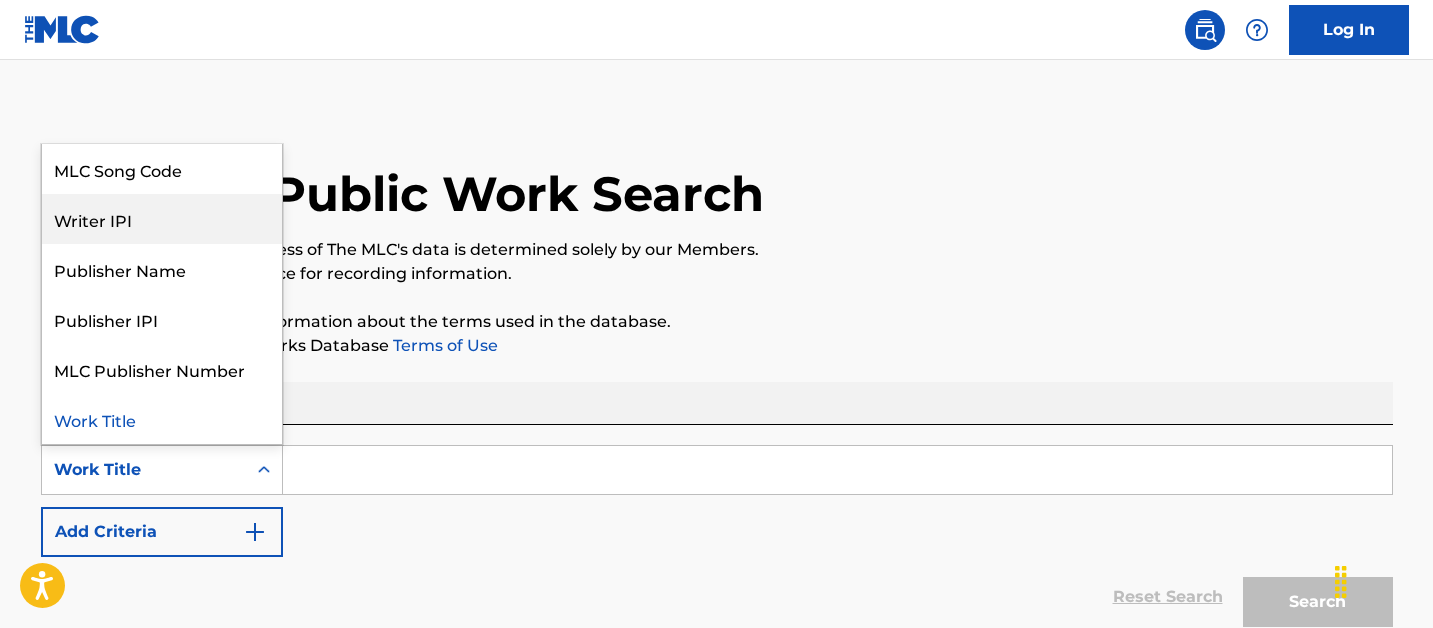 scroll, scrollTop: 0, scrollLeft: 0, axis: both 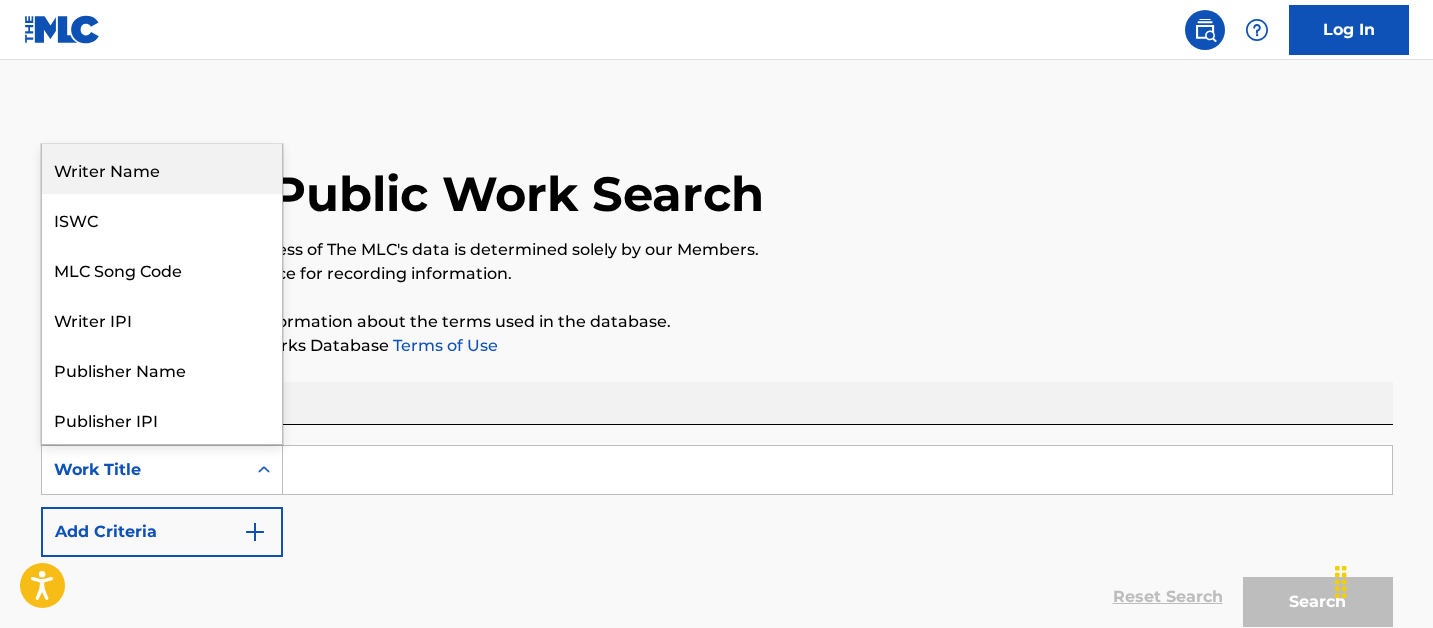 click on "Writer Name" at bounding box center [162, 169] 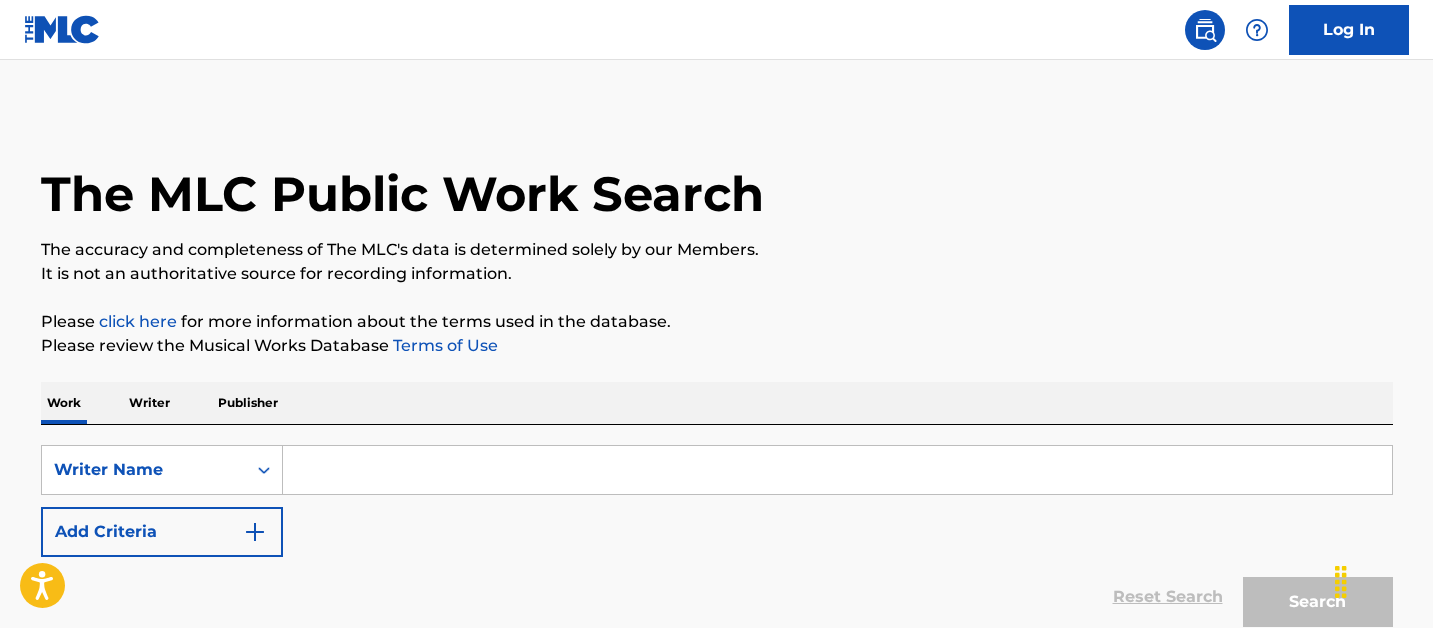 click at bounding box center [837, 470] 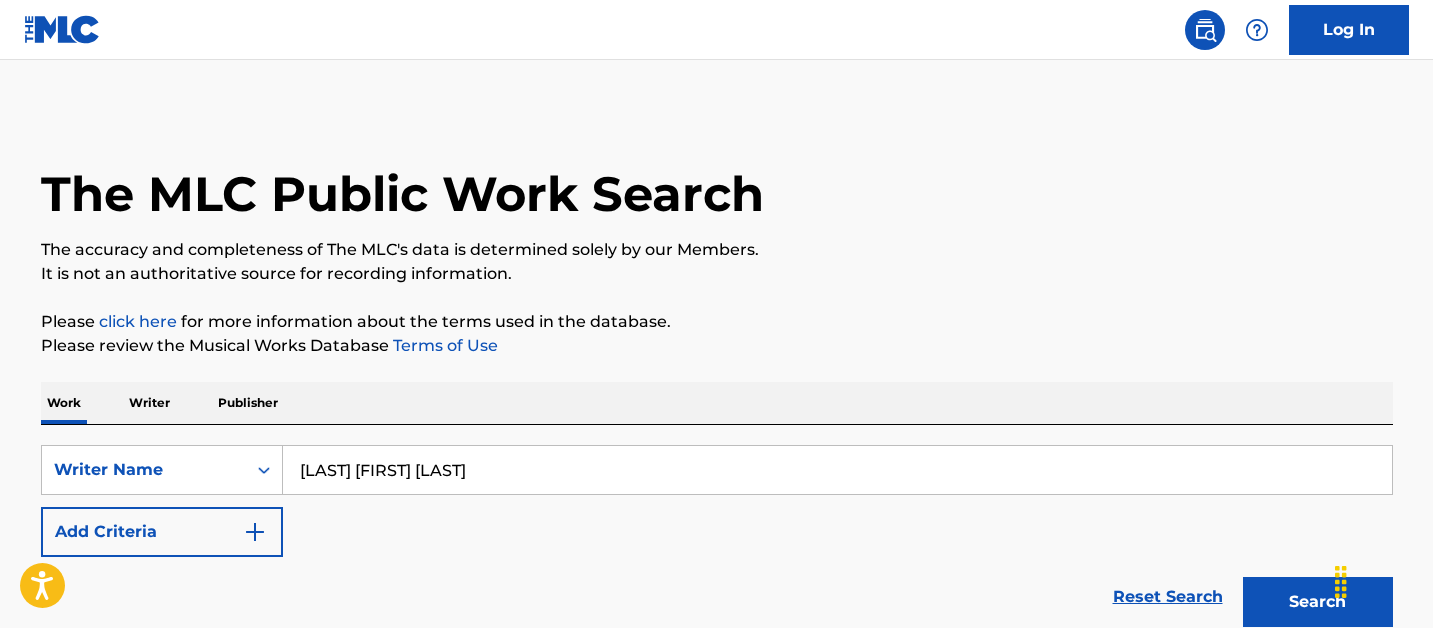 type on "[LAST] [FIRST] [LAST]" 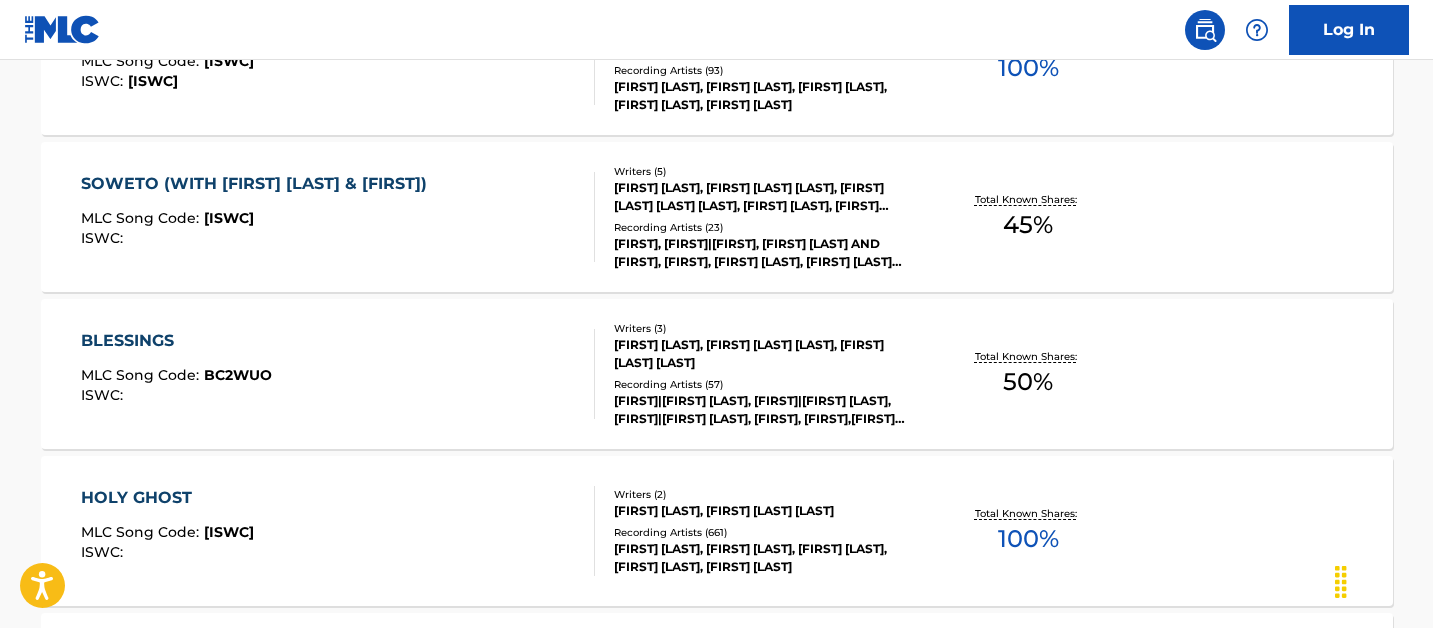 scroll, scrollTop: 1820, scrollLeft: 0, axis: vertical 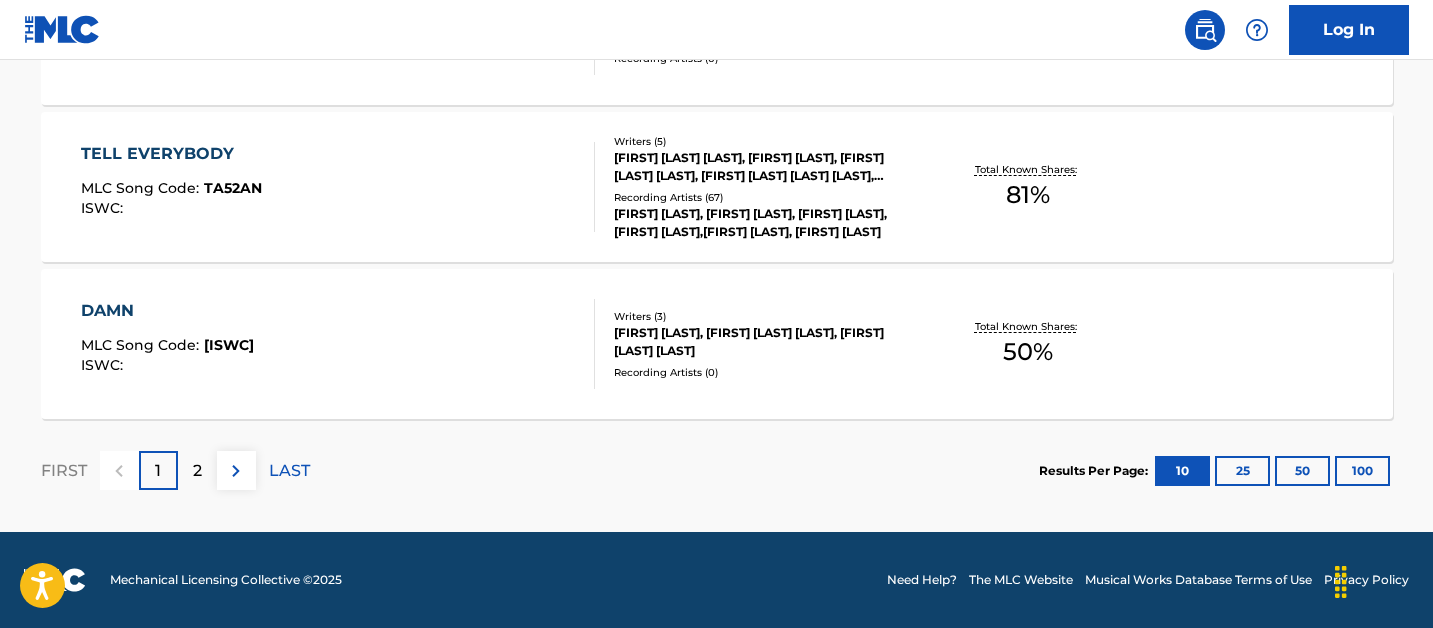 click on "25" at bounding box center (1242, 471) 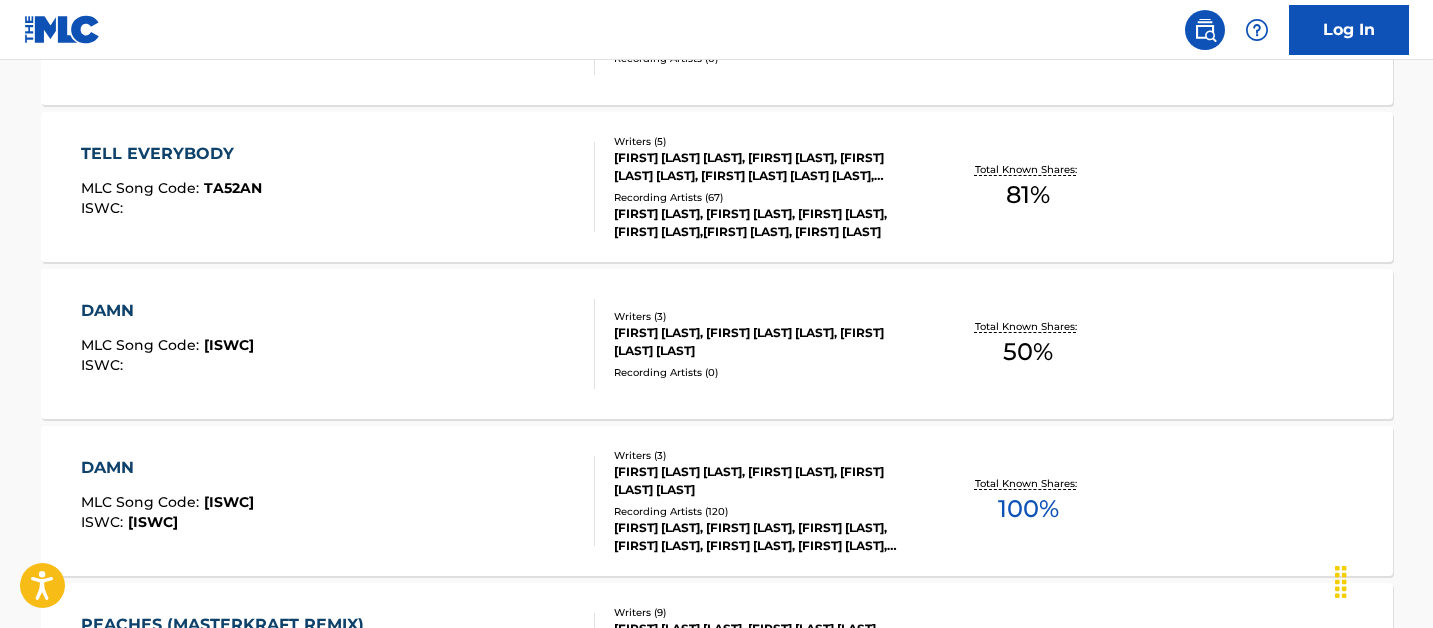 scroll, scrollTop: 1189, scrollLeft: 0, axis: vertical 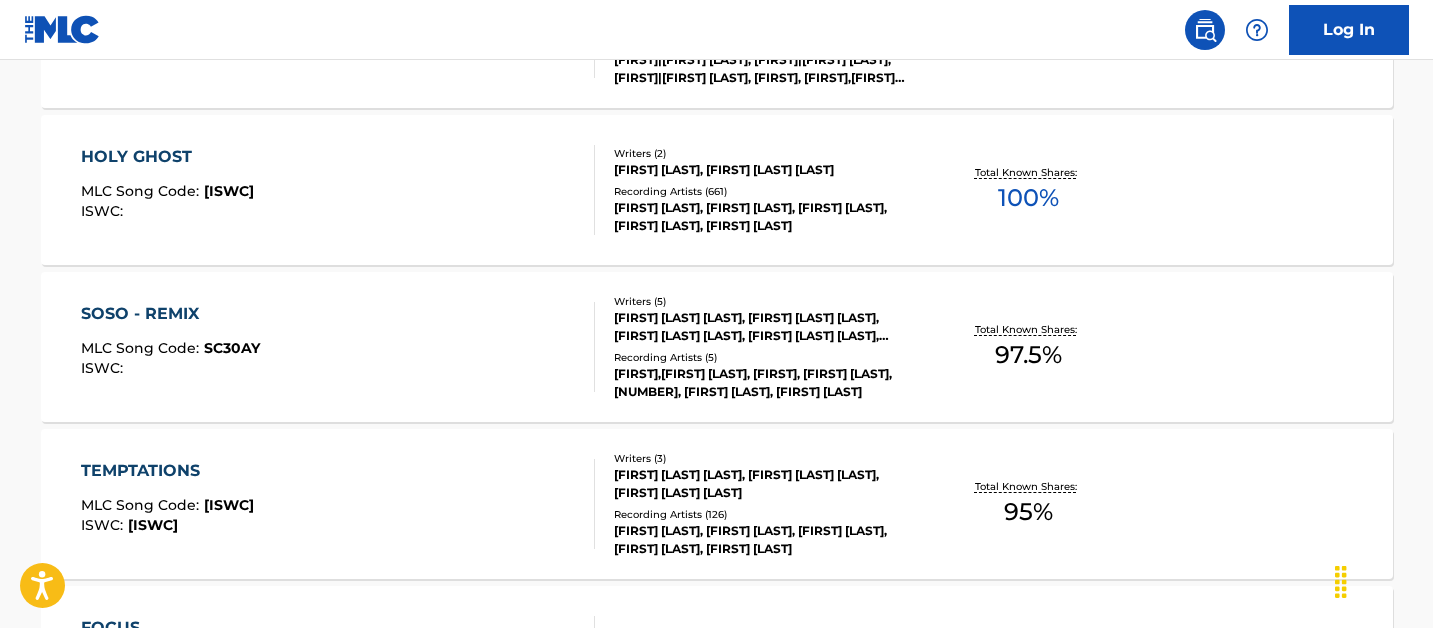 click on "Writers ( 5 )" at bounding box center [765, 301] 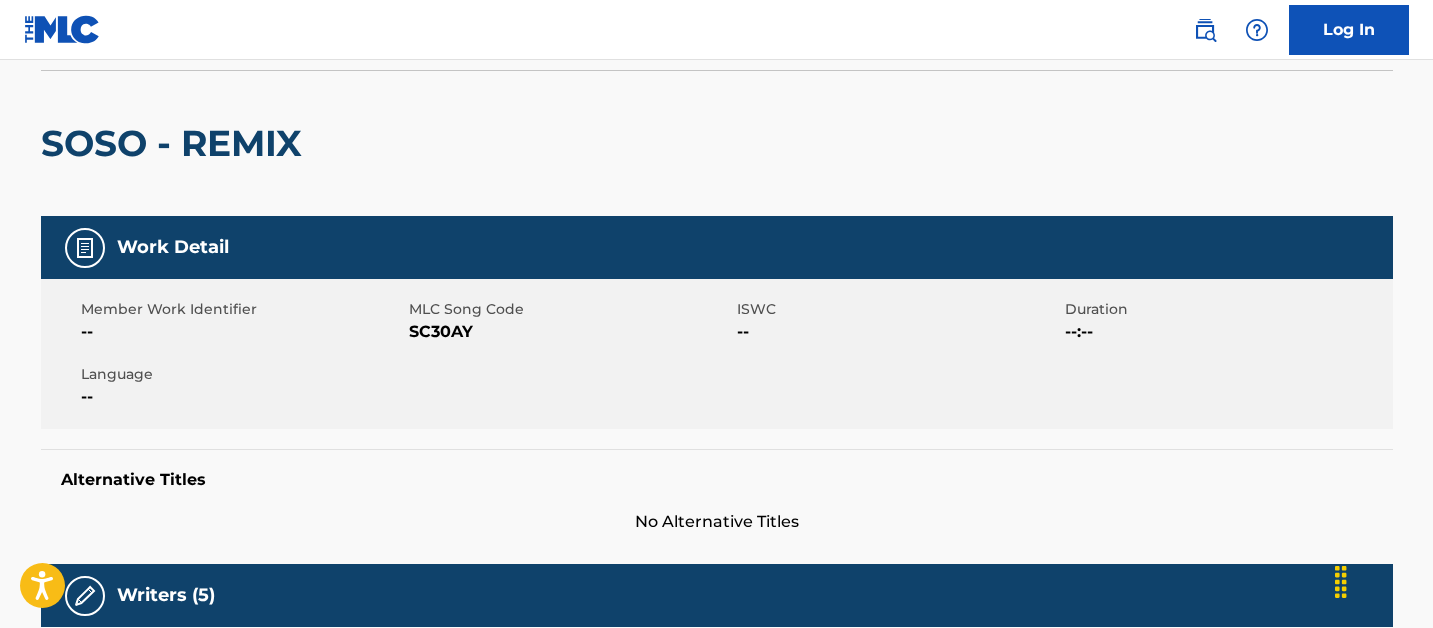 scroll, scrollTop: 0, scrollLeft: 0, axis: both 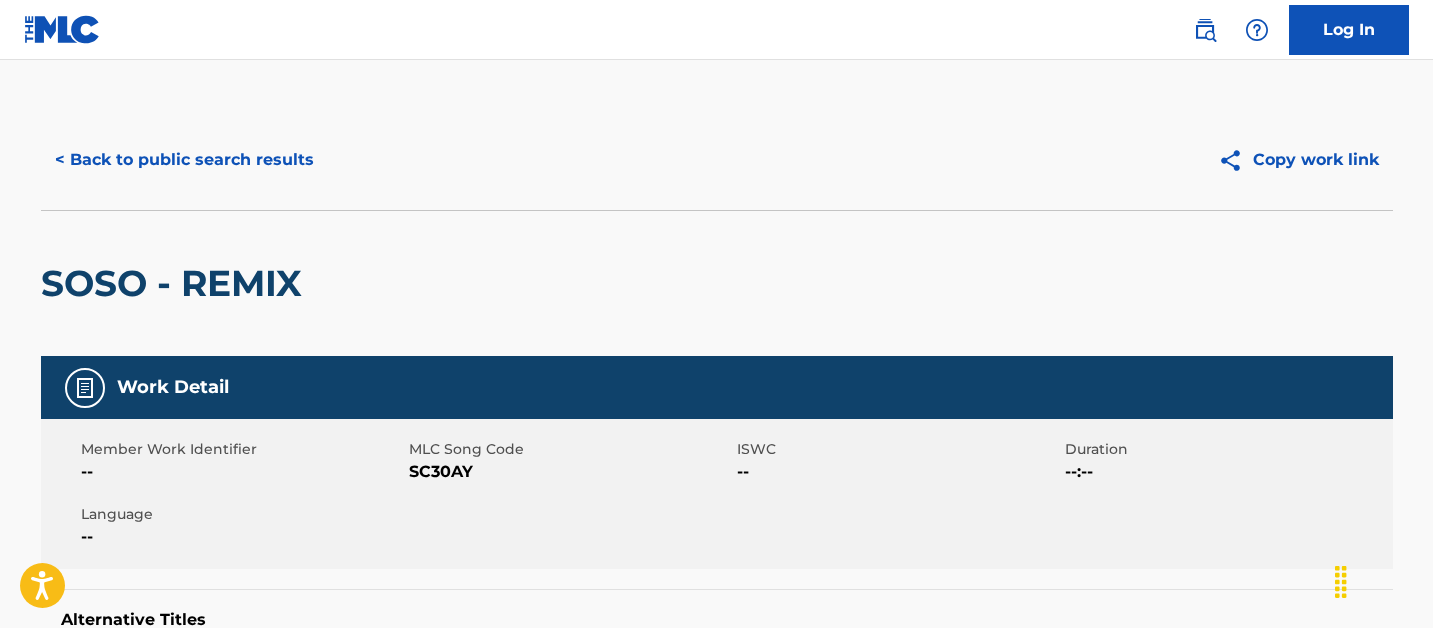 click on "< Back to public search results Copy work link" at bounding box center (717, 160) 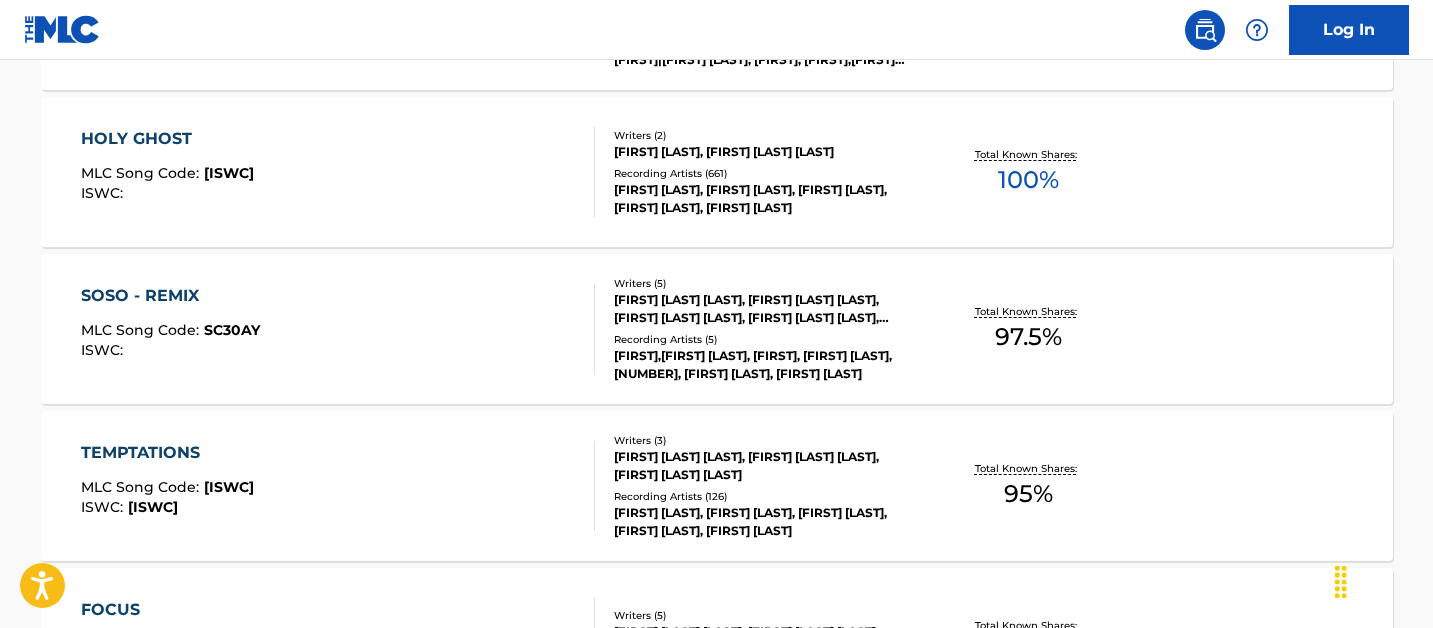 scroll, scrollTop: 1190, scrollLeft: 0, axis: vertical 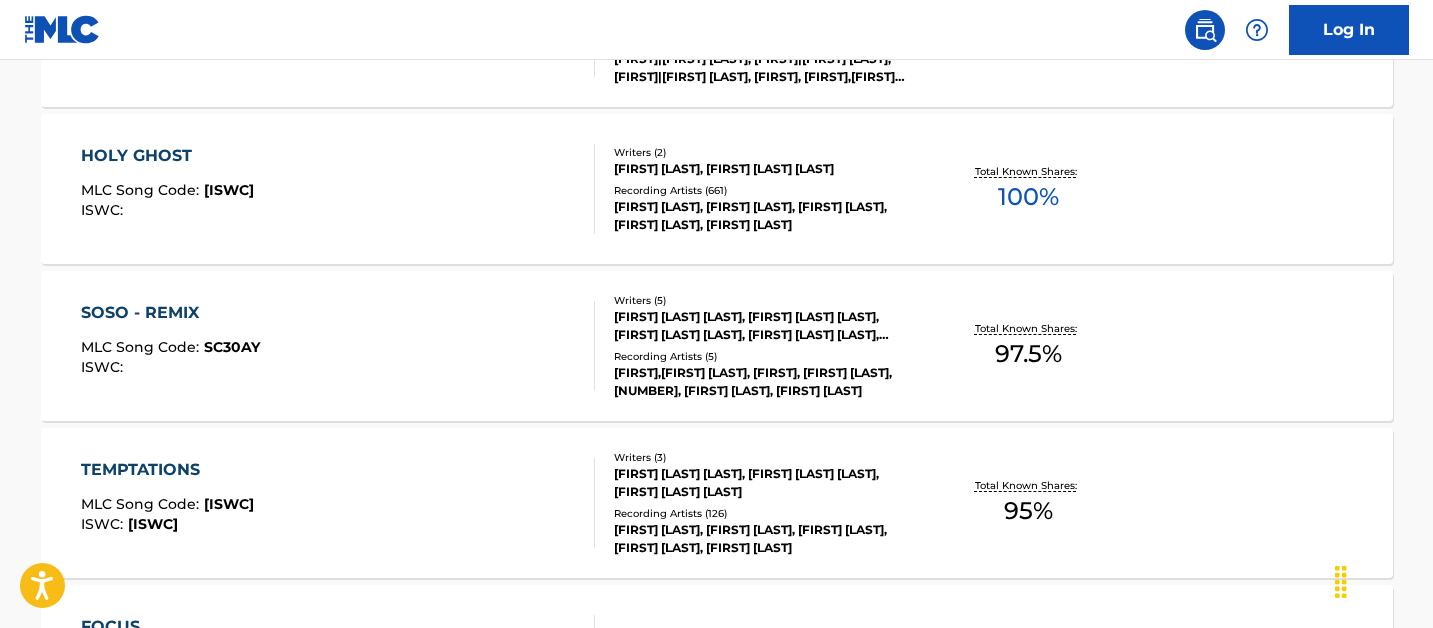 click on "Writers ( 2 ) [FIRST] [LAST], [FIRST] [LAST] Recording Artists ( 661 ) [FIRST] [LAST], [FIRST] [LAST], [FIRST] [LAST], [FIRST] [LAST], [FIRST] [LAST]" at bounding box center [755, 189] 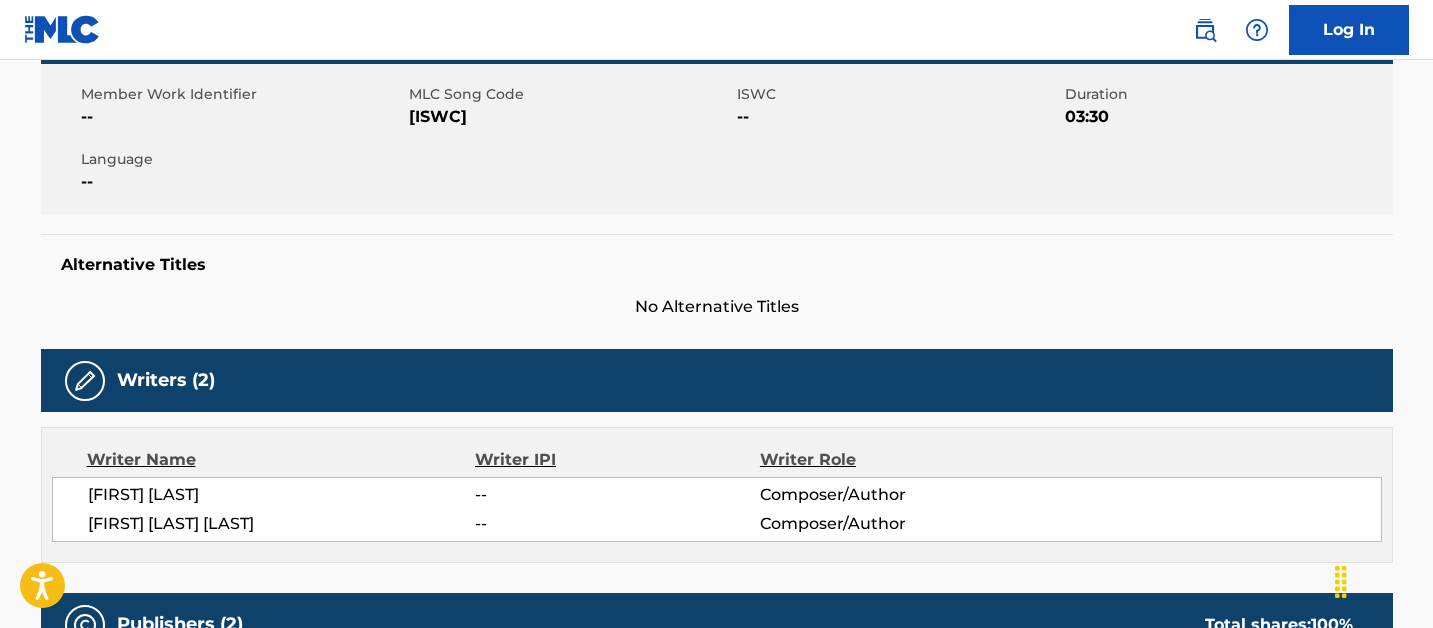 scroll, scrollTop: 0, scrollLeft: 0, axis: both 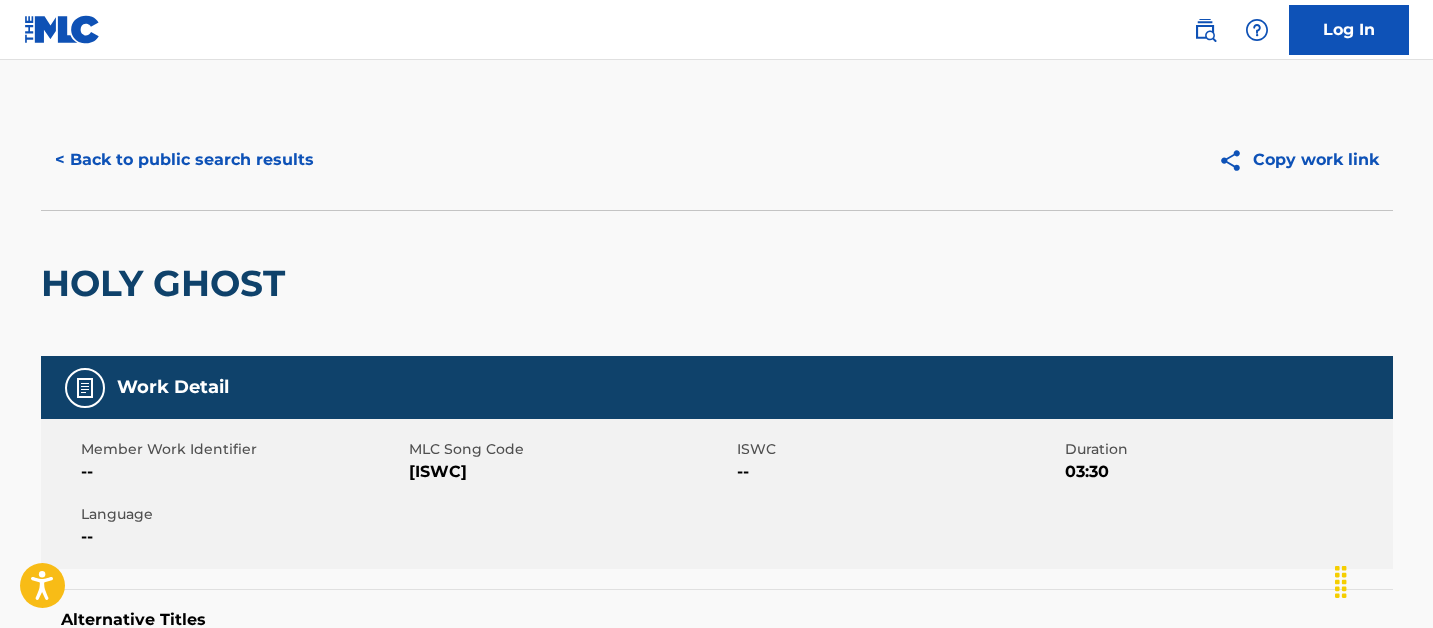click on "< Back to public search results" at bounding box center [184, 160] 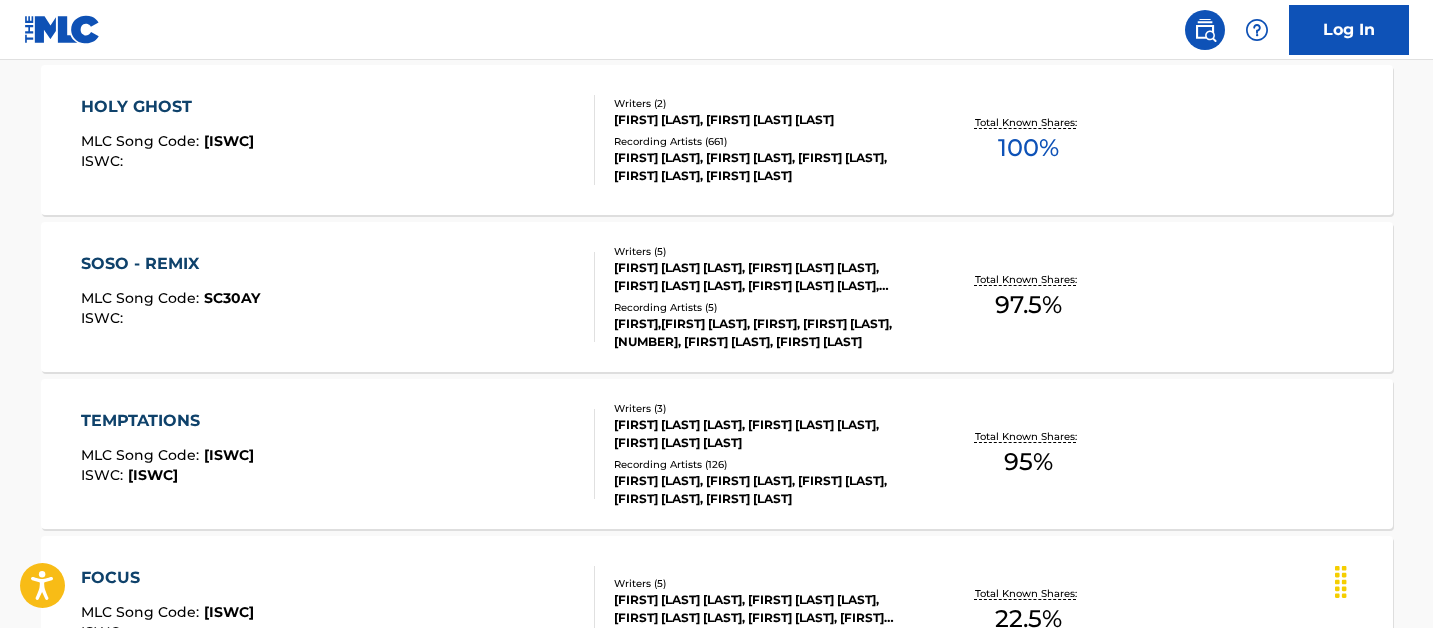 scroll, scrollTop: 0, scrollLeft: 0, axis: both 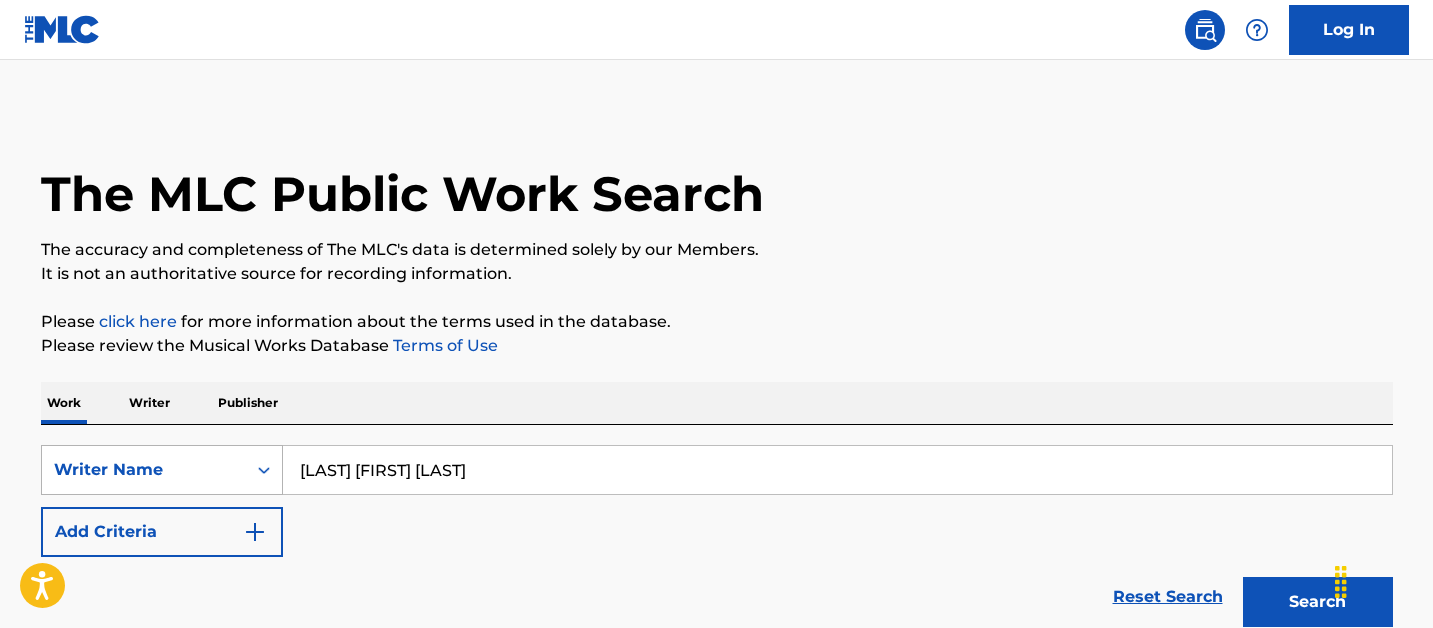 click on "Writer Name" at bounding box center (144, 470) 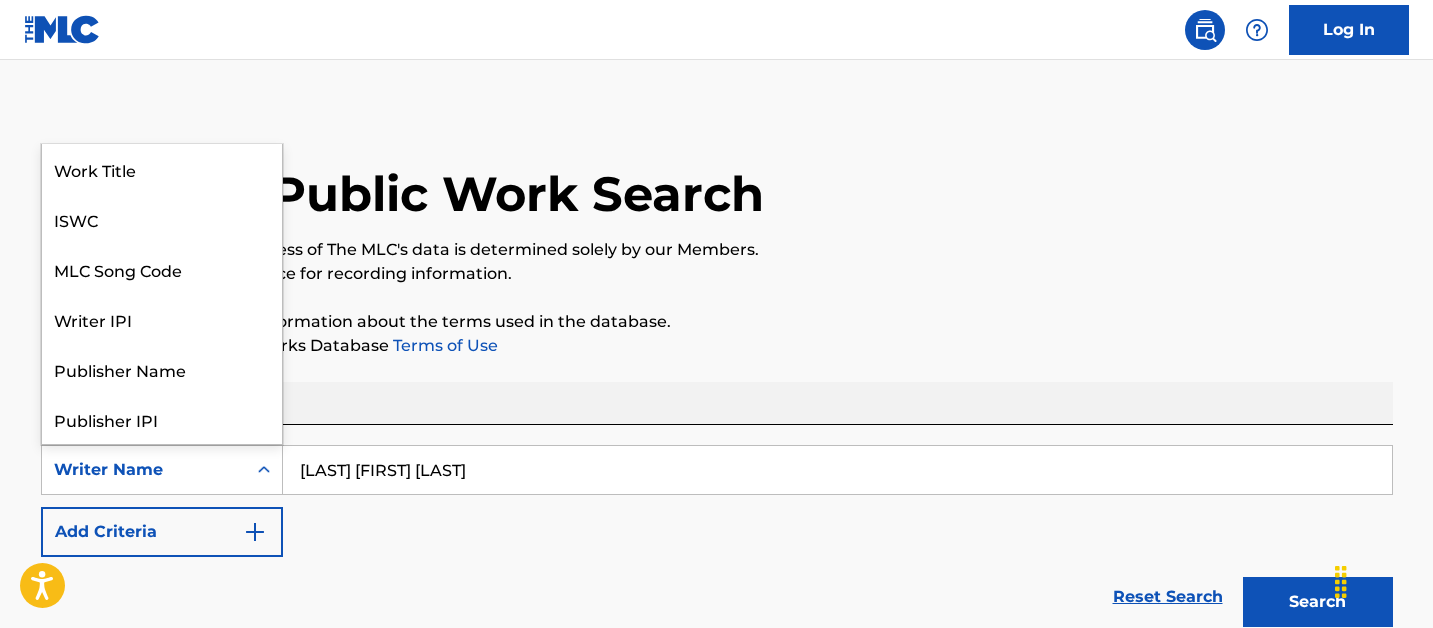 scroll, scrollTop: 100, scrollLeft: 0, axis: vertical 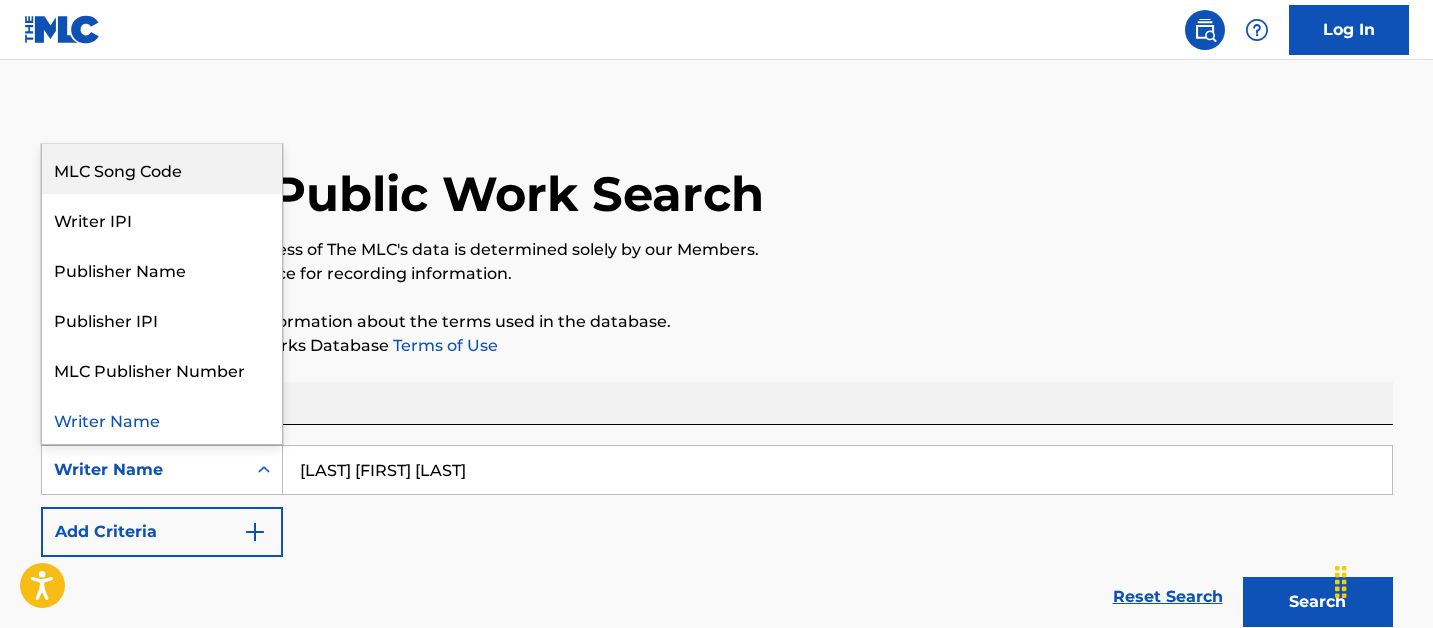 click on "MLC Song Code" at bounding box center [162, 169] 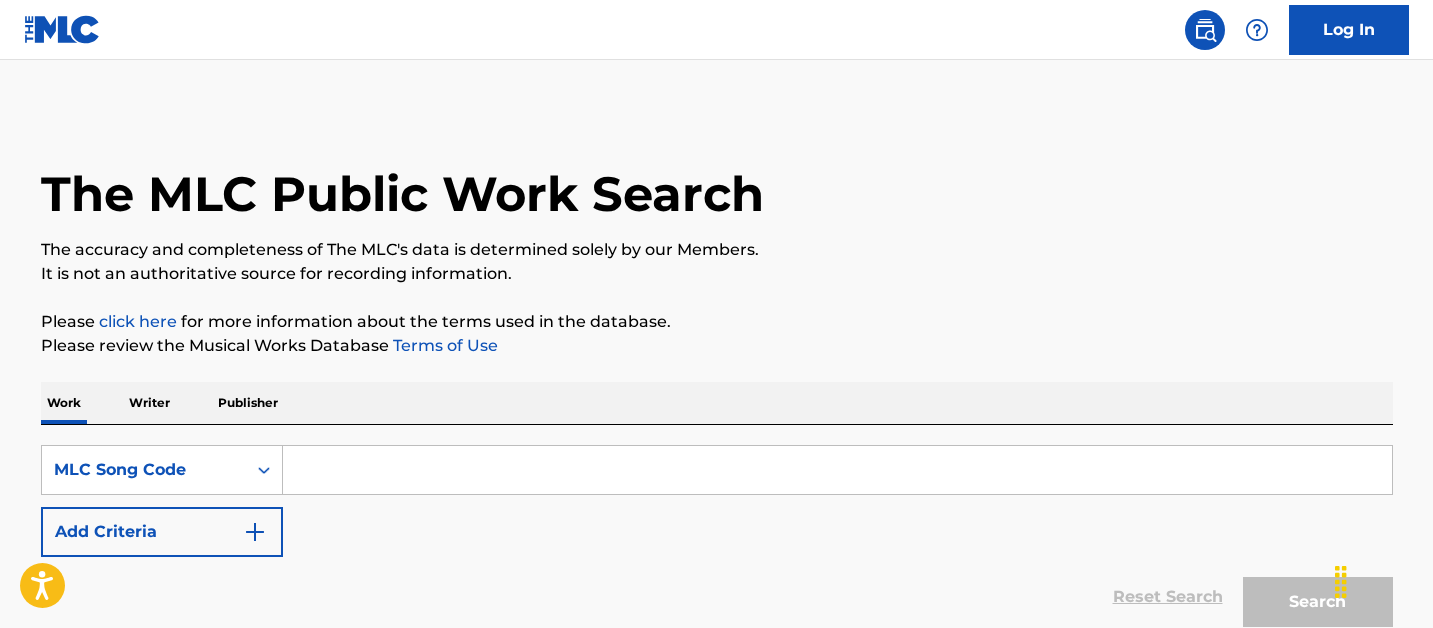 click at bounding box center [837, 470] 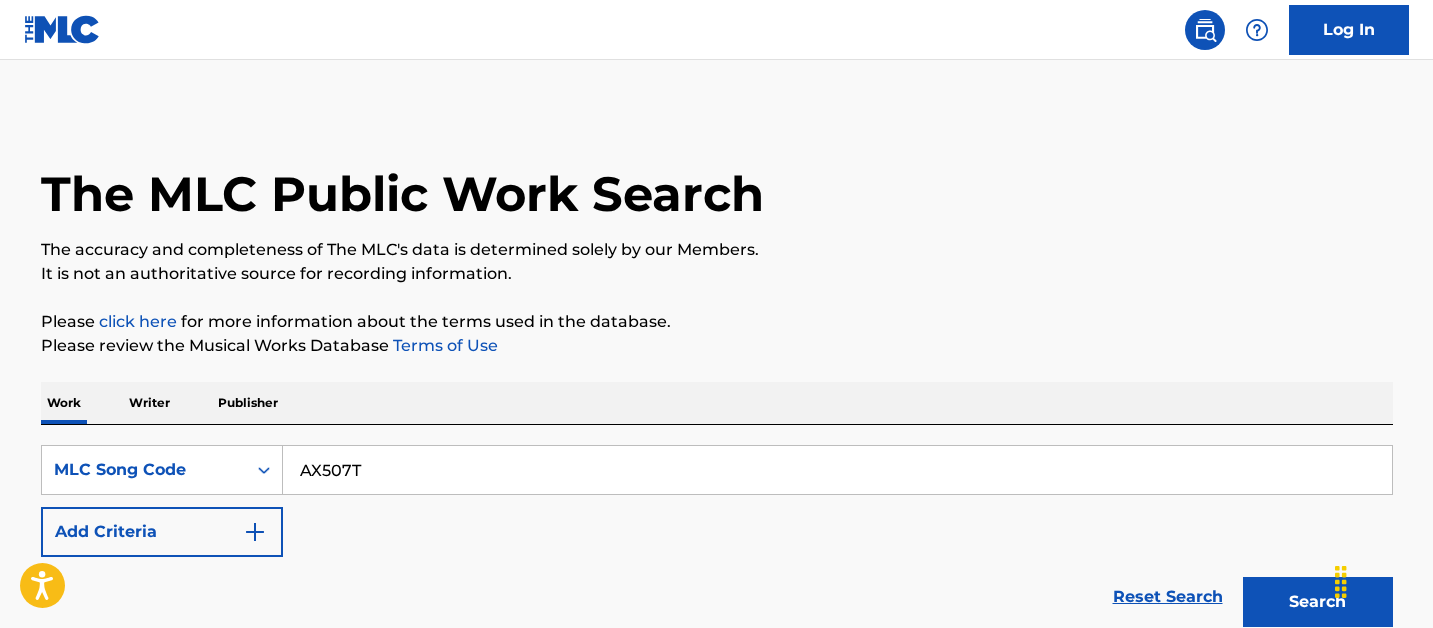 type on "AX507T" 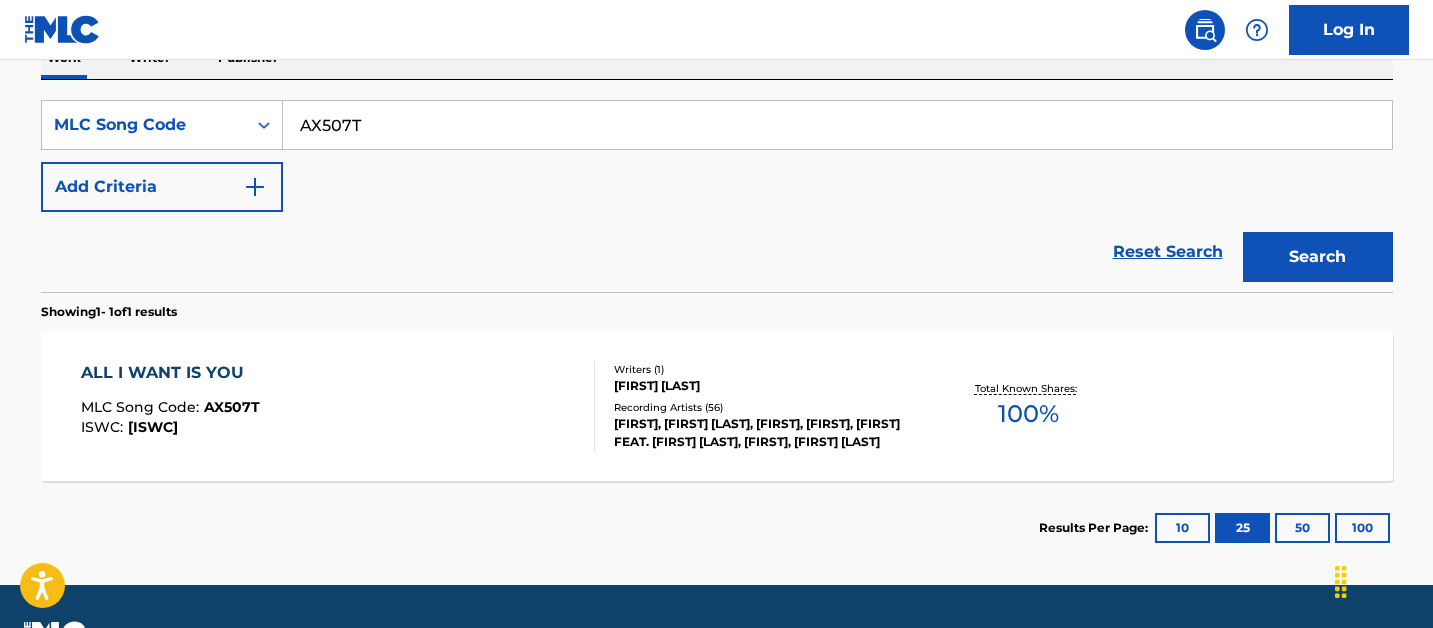 scroll, scrollTop: 347, scrollLeft: 0, axis: vertical 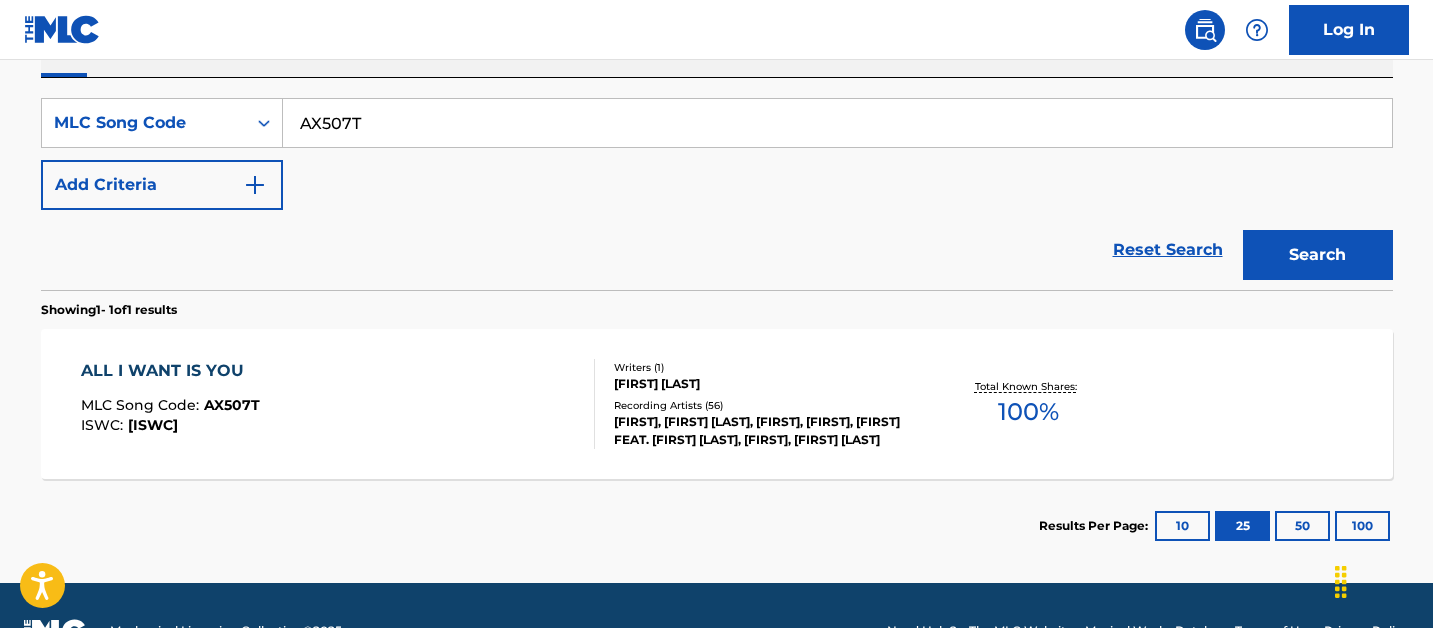 click on "ALL I WANT IS YOU MLC Song Code : AX507T ISWC : Writers ( 1 ) [FIRST] [LAST] Recording Artists ( 56 ) [FIRST], [FIRST] [LAST], [FIRST], [FIRST], [FIRST] FEAT. [FIRST] [LAST], [FIRST], [FIRST] [LAST] Total Known Shares: 100 %" at bounding box center (717, 404) 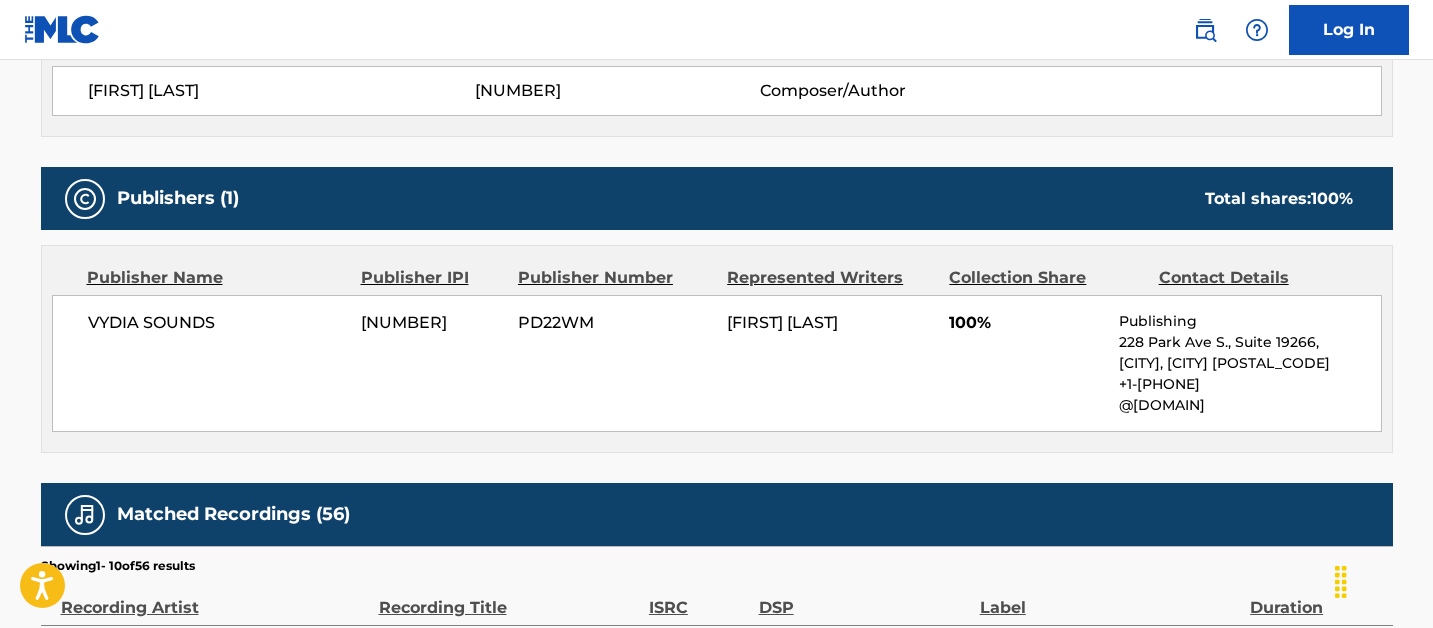 scroll, scrollTop: 739, scrollLeft: 0, axis: vertical 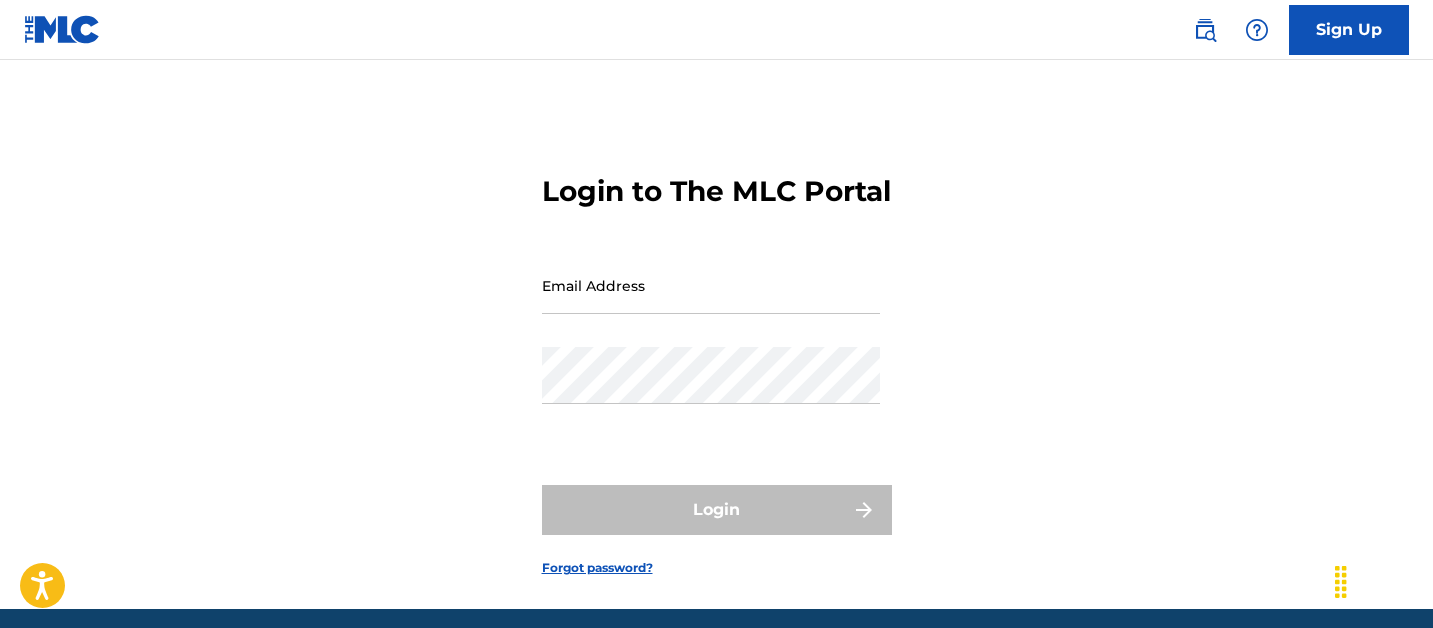 click on "Email Address" at bounding box center [711, 285] 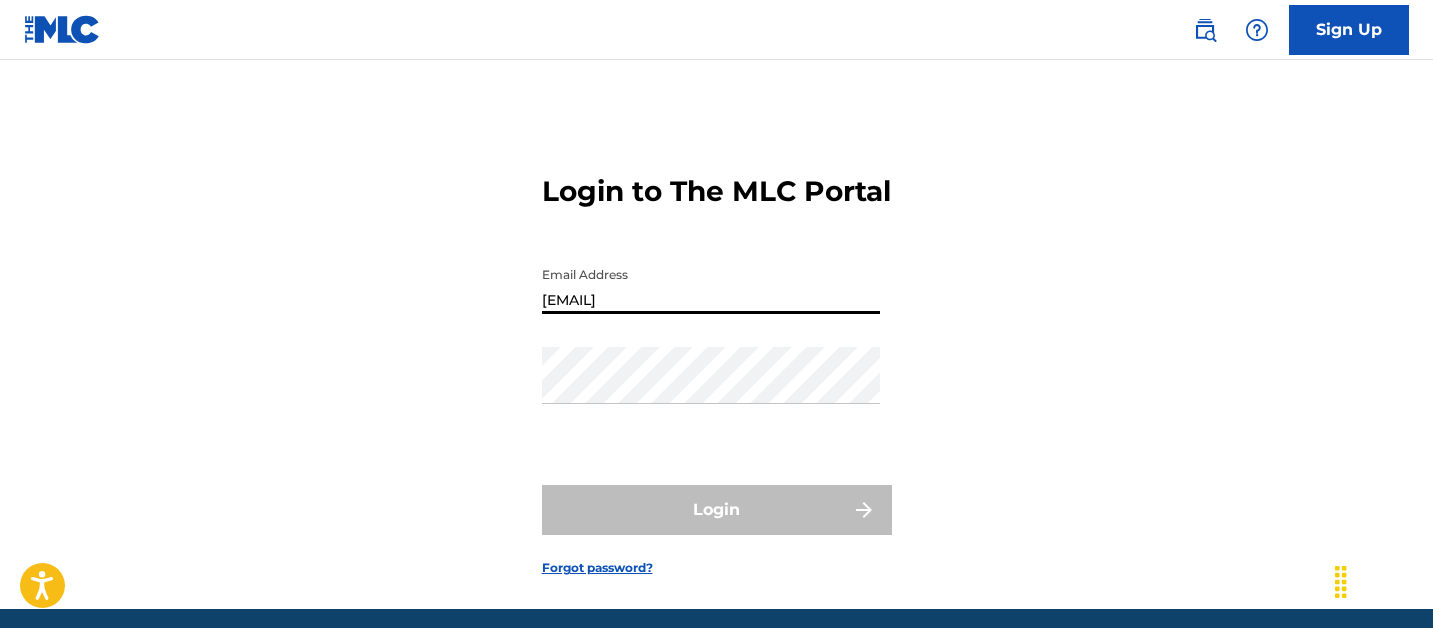 type on "sara.munson@vydia.com" 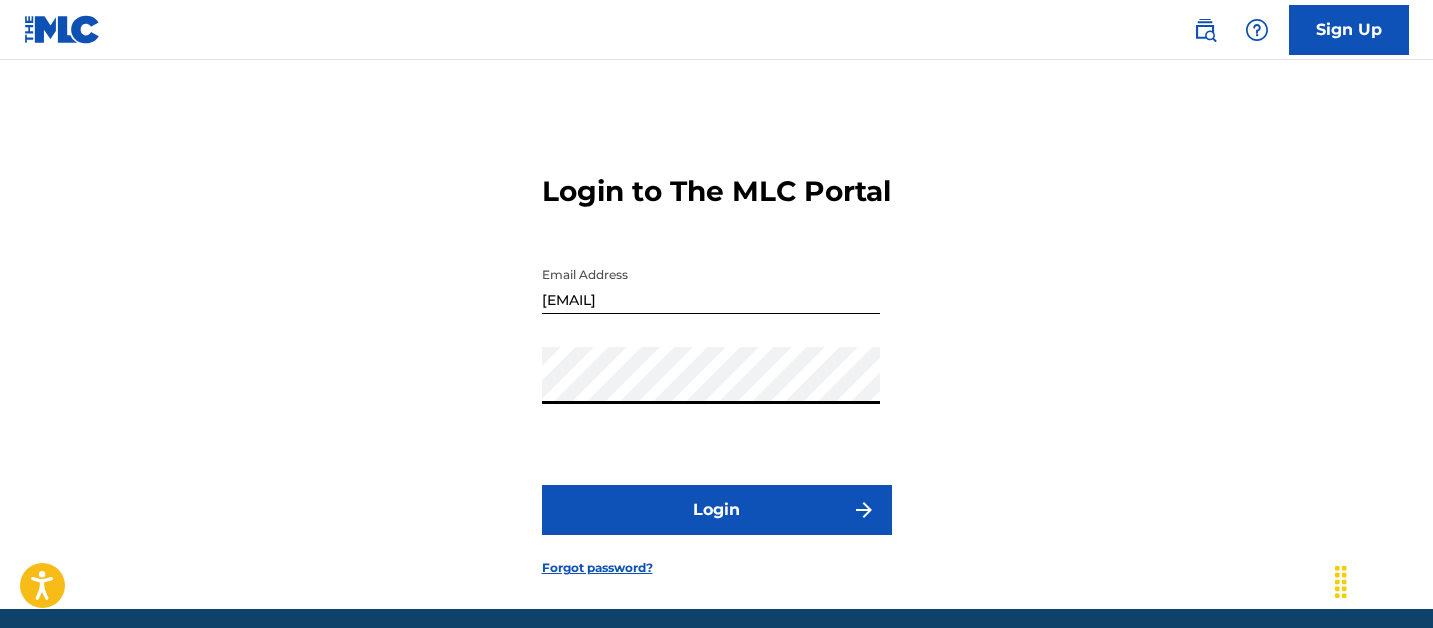 click on "Login" at bounding box center [717, 510] 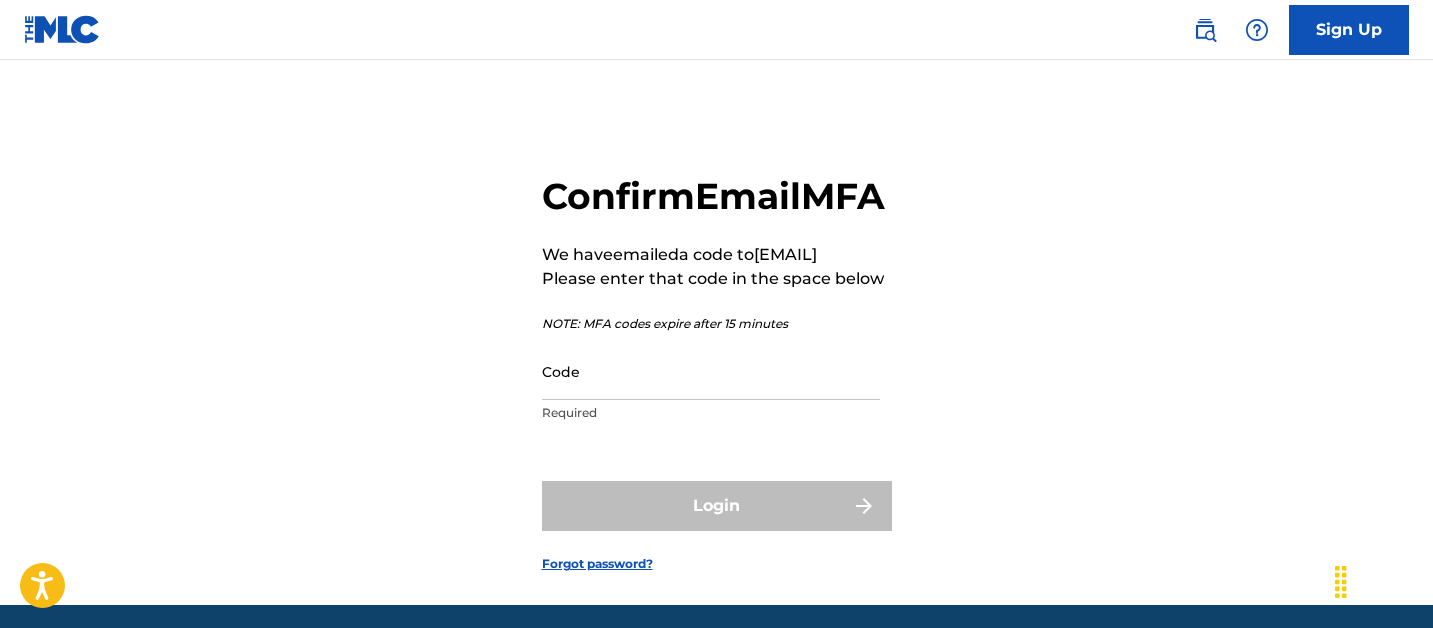 click on "Required" at bounding box center (711, 413) 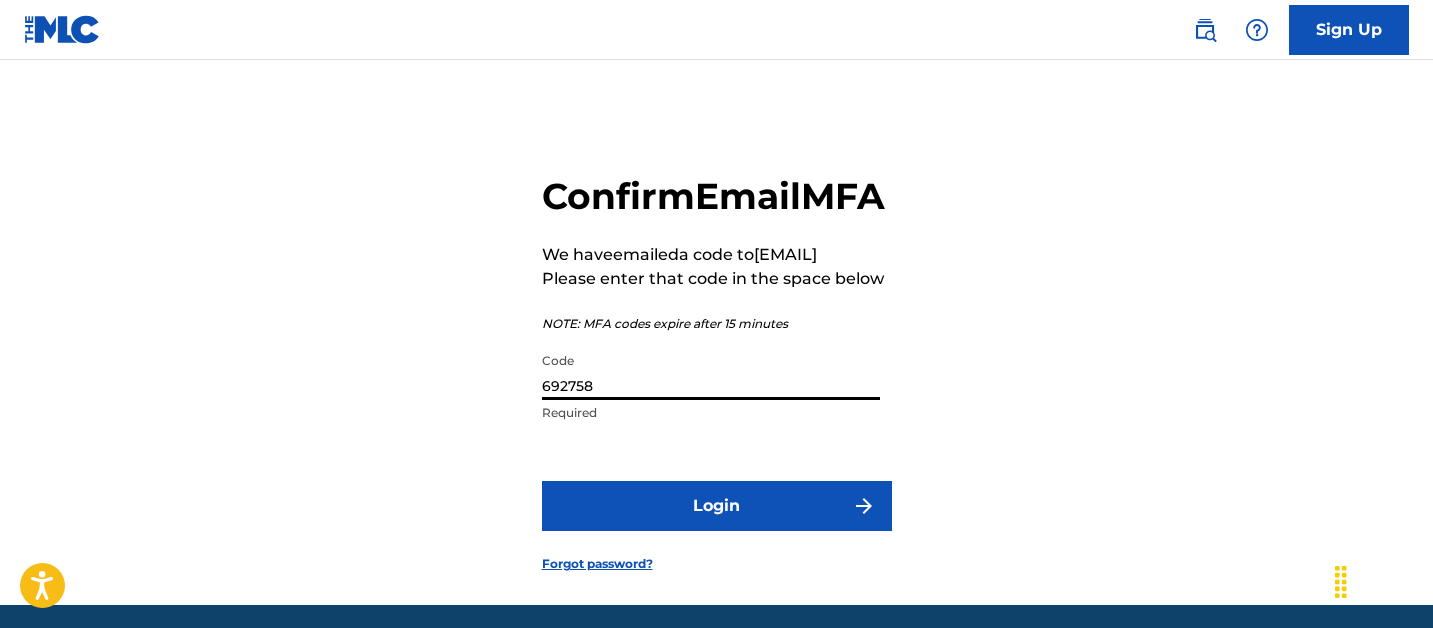 type on "692758" 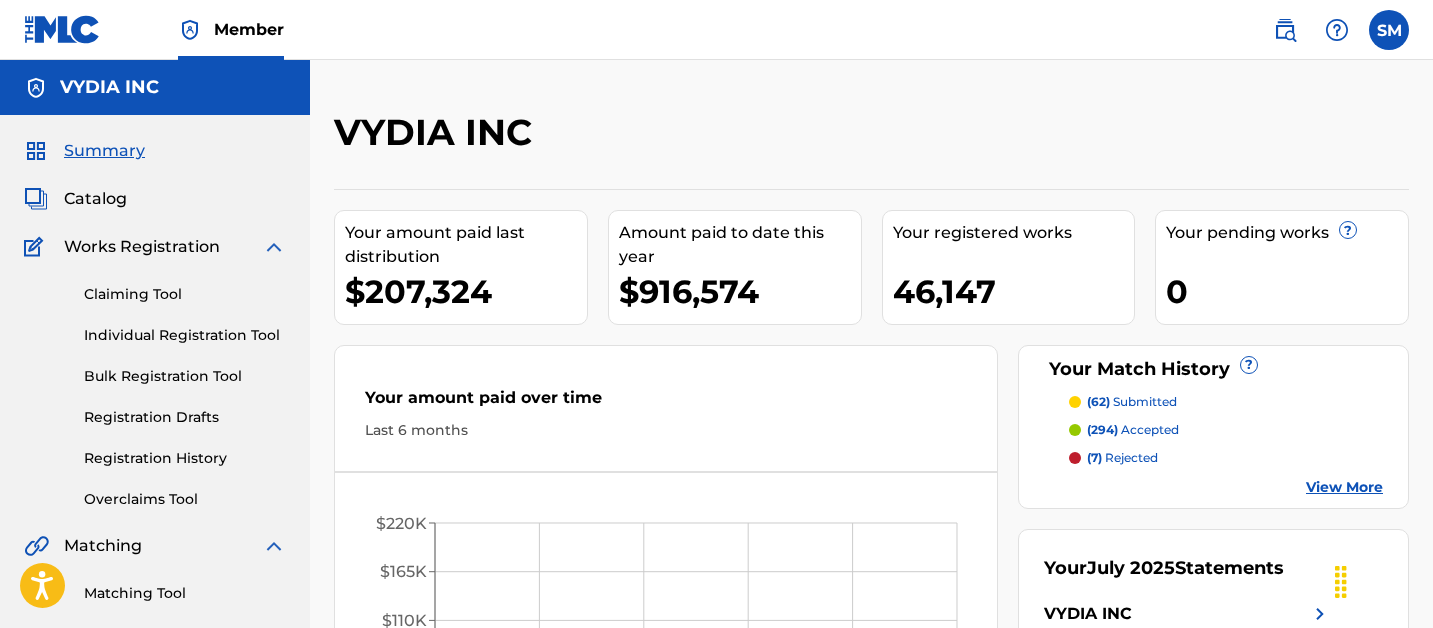 scroll, scrollTop: 0, scrollLeft: 0, axis: both 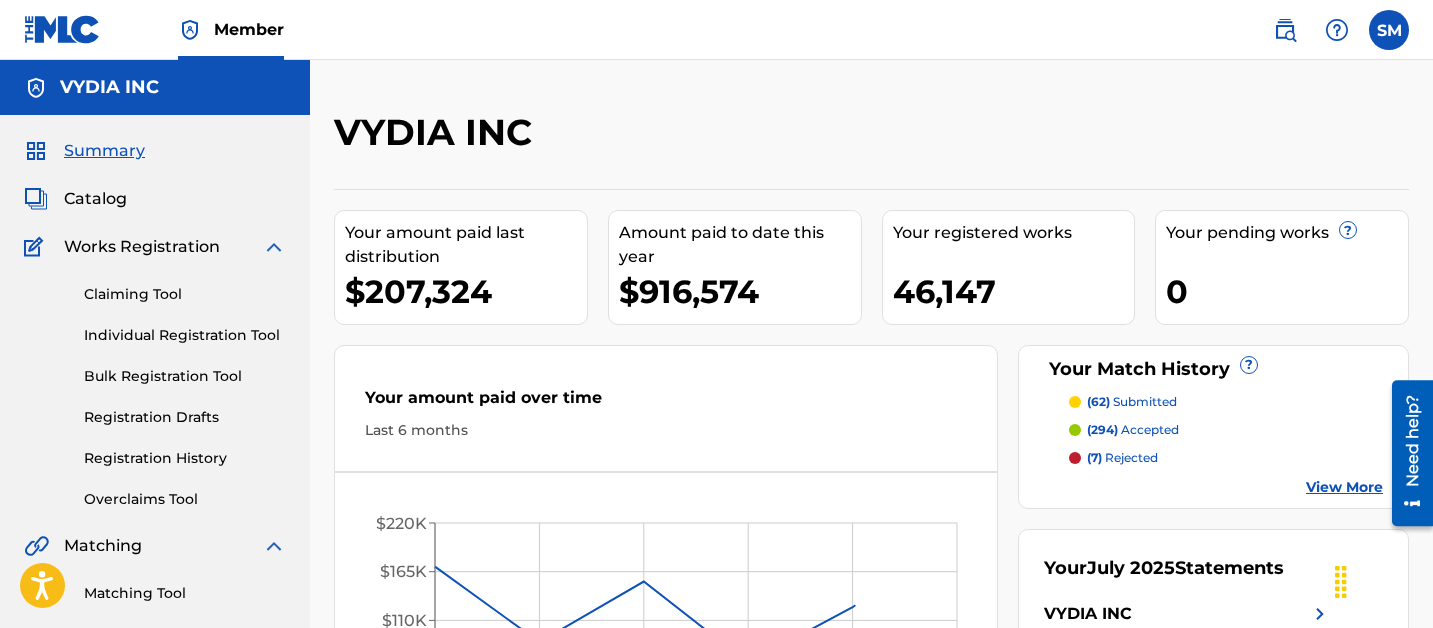 click on "Registration History" at bounding box center [185, 458] 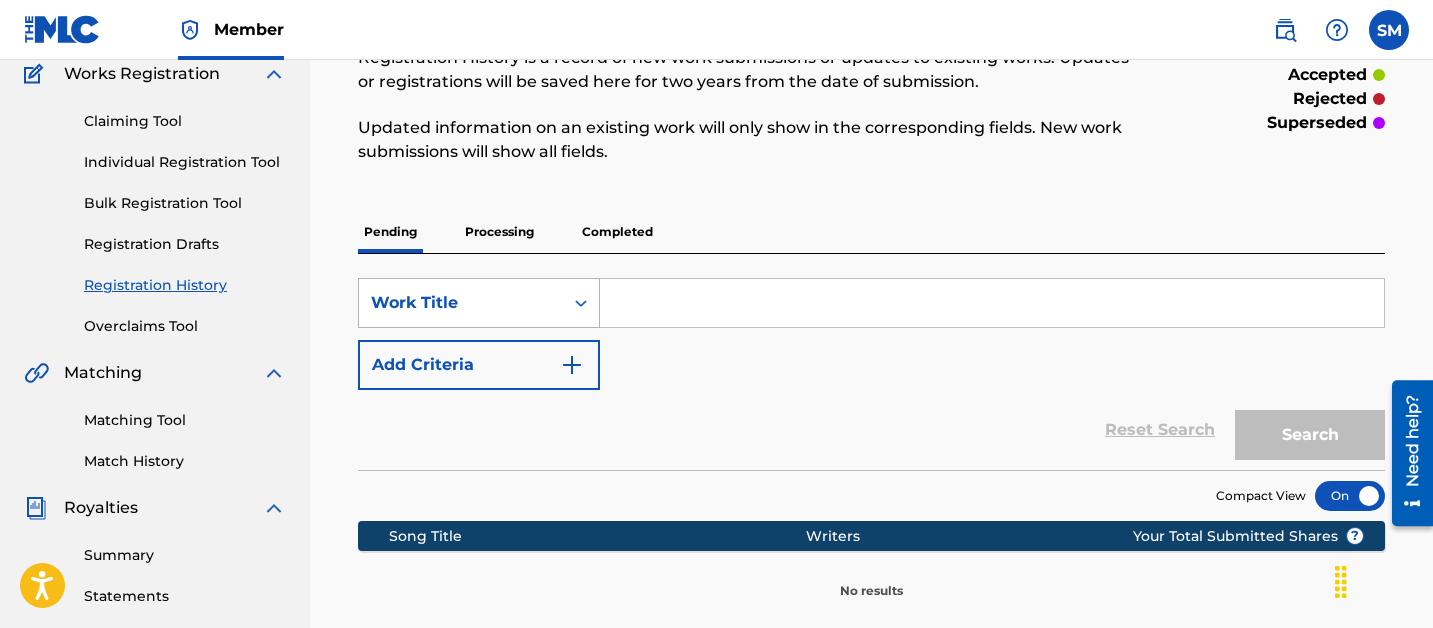 scroll, scrollTop: 201, scrollLeft: 0, axis: vertical 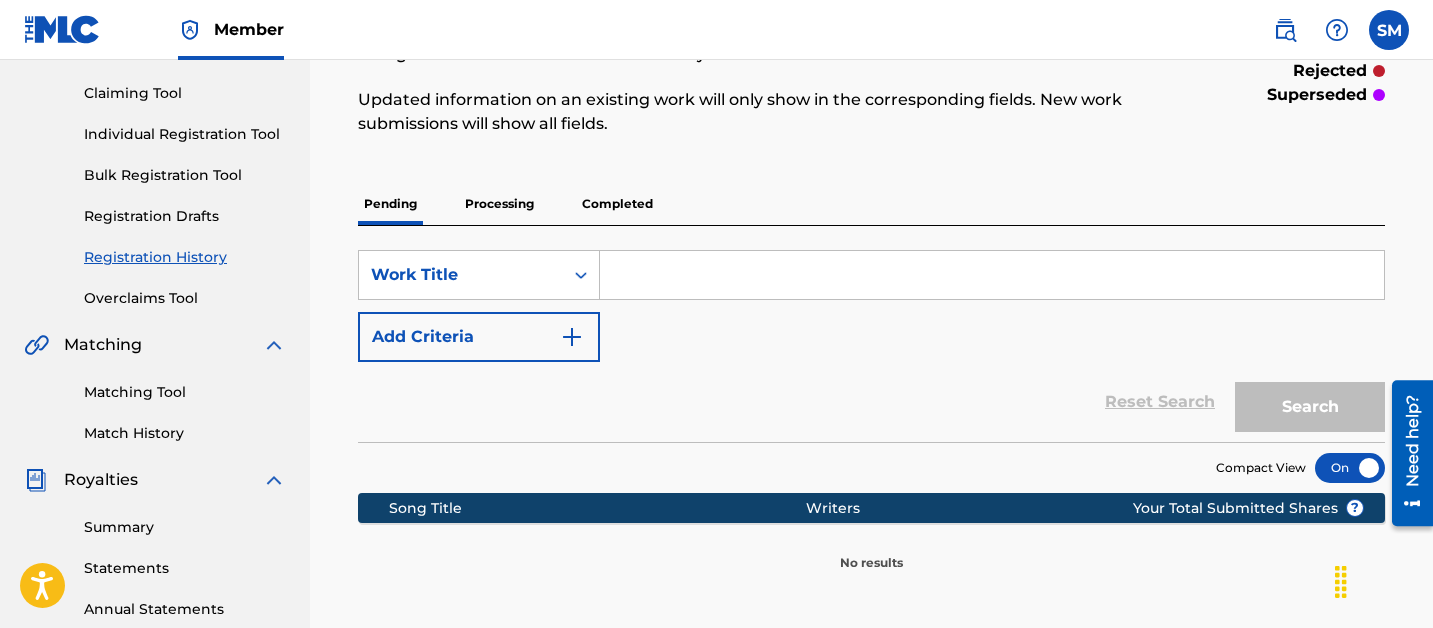 click on "Processing" at bounding box center (499, 204) 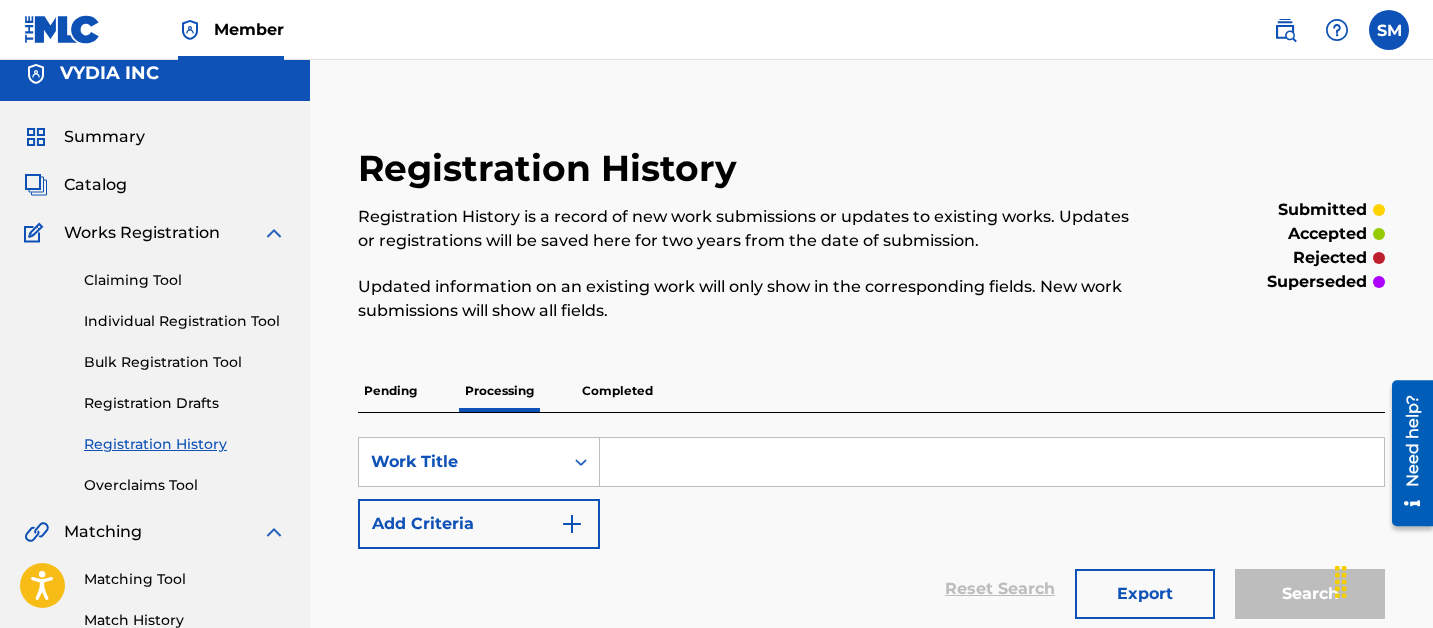 scroll, scrollTop: 0, scrollLeft: 0, axis: both 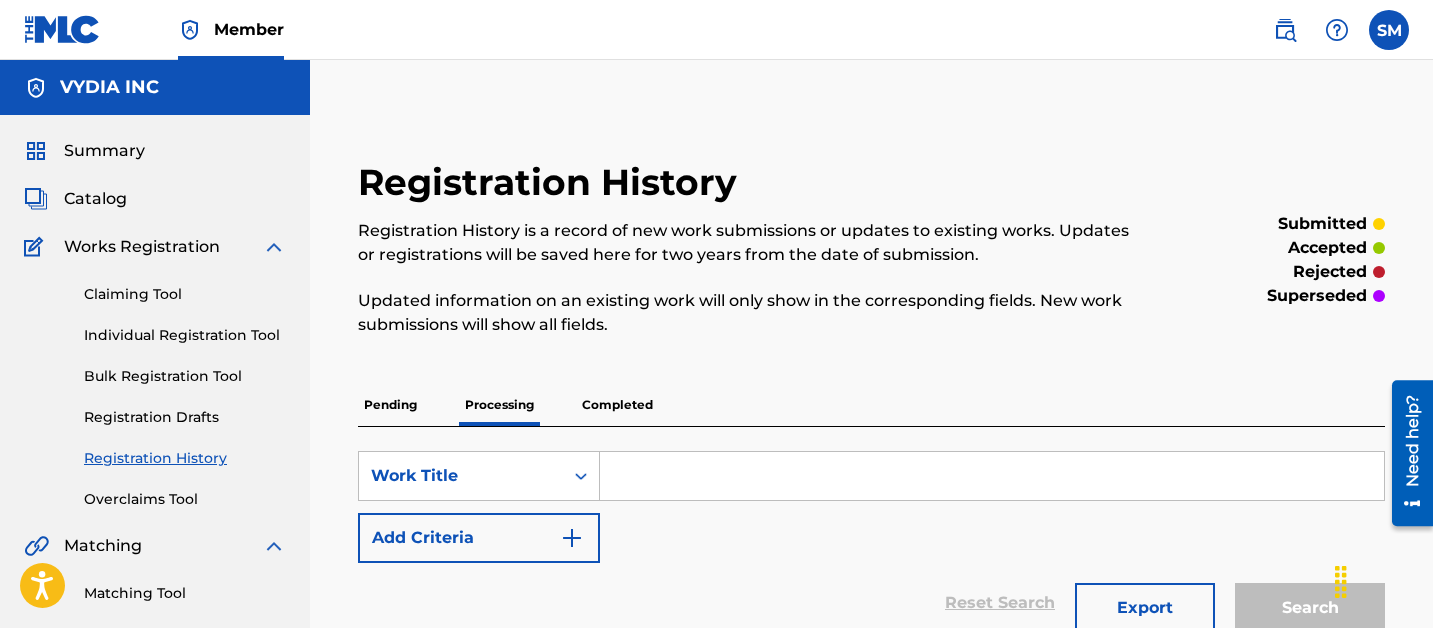 click on "Catalog" at bounding box center [95, 199] 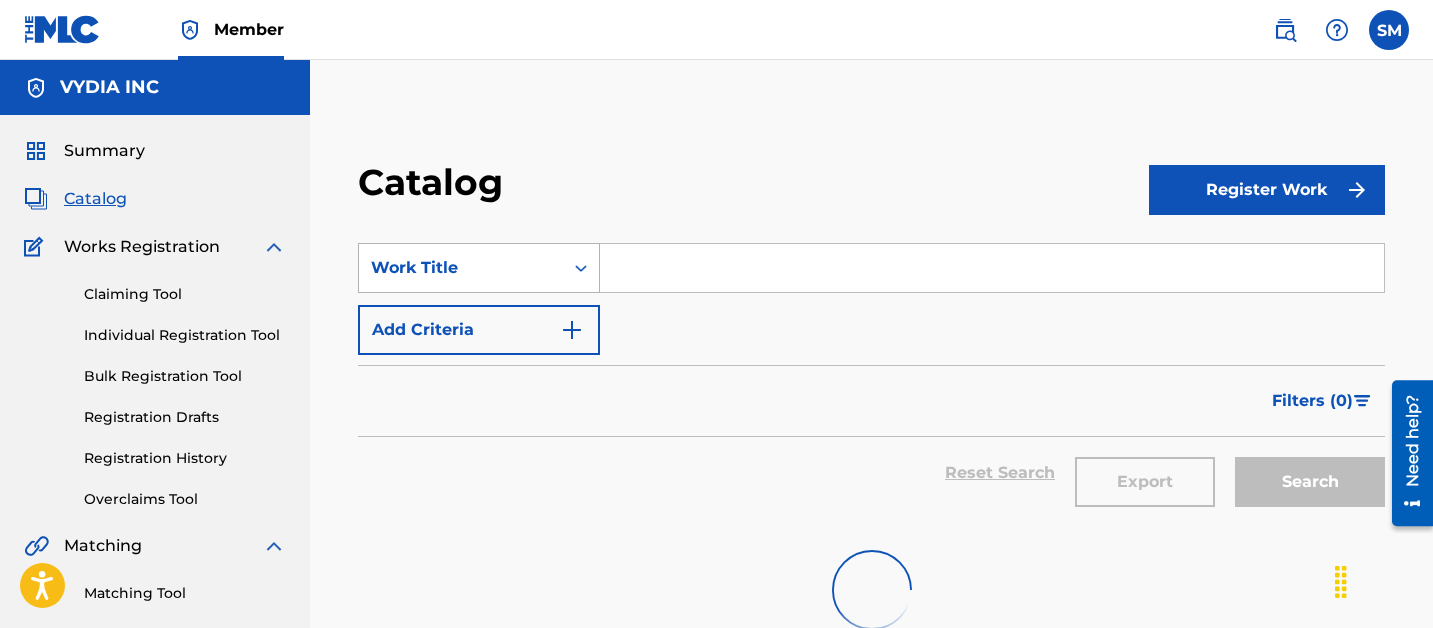 click on "Work Title" at bounding box center [461, 268] 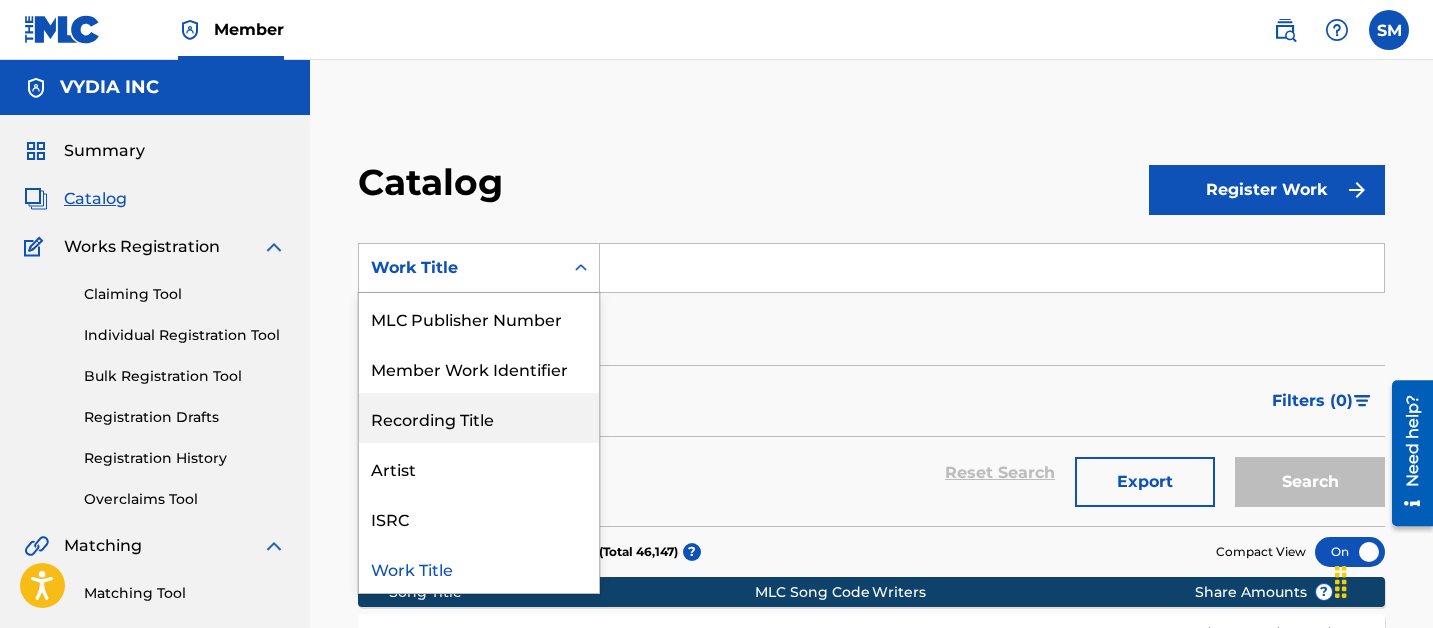 scroll, scrollTop: 0, scrollLeft: 0, axis: both 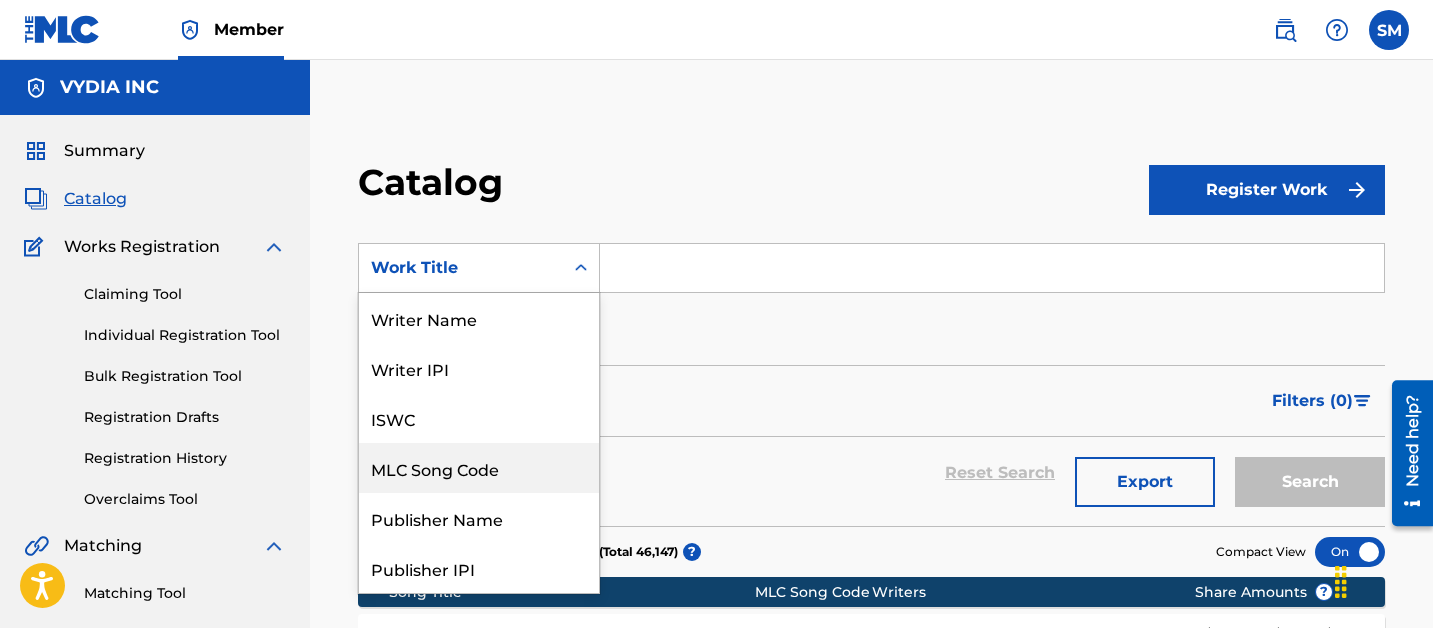 click on "MLC Song Code" at bounding box center (479, 468) 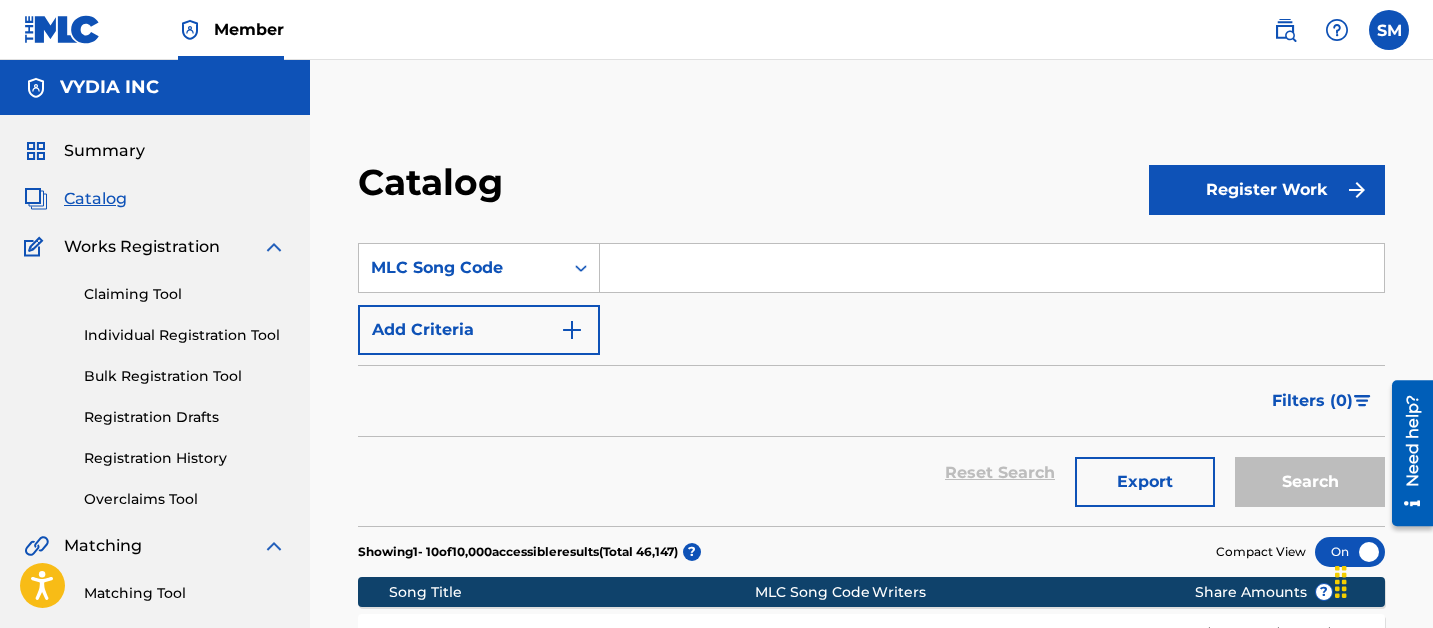click at bounding box center (992, 268) 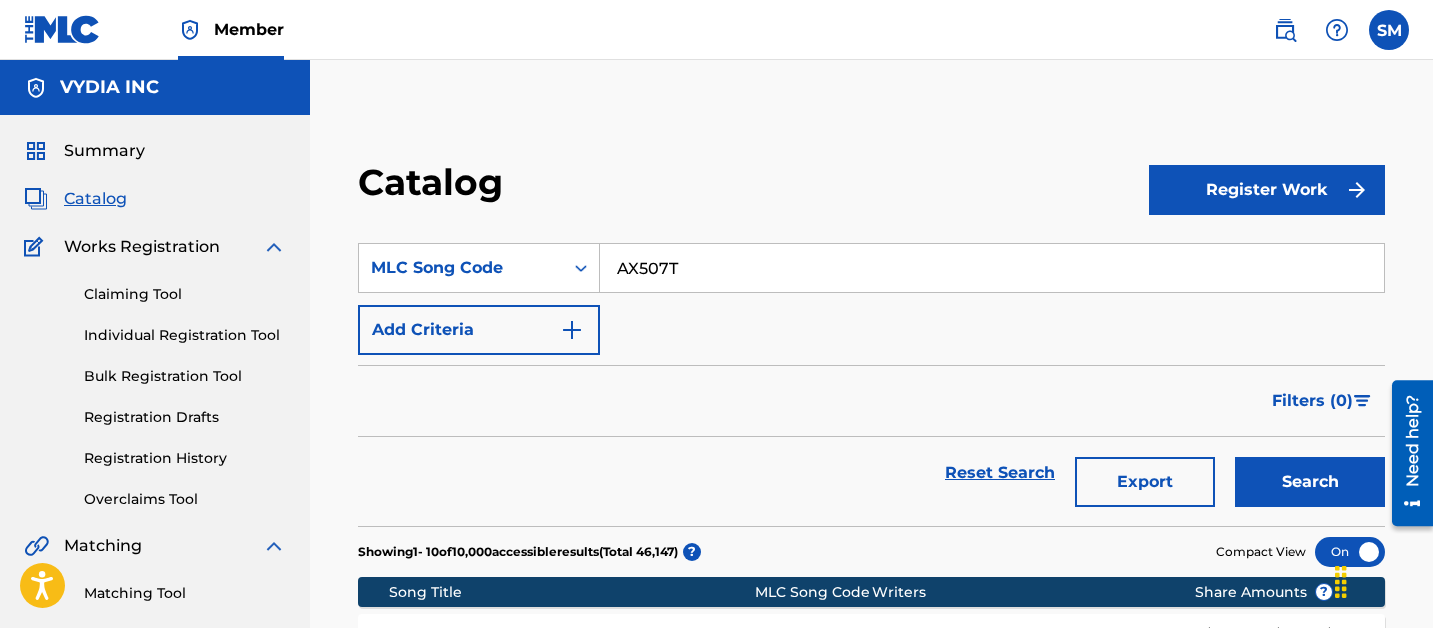 type on "AX507T" 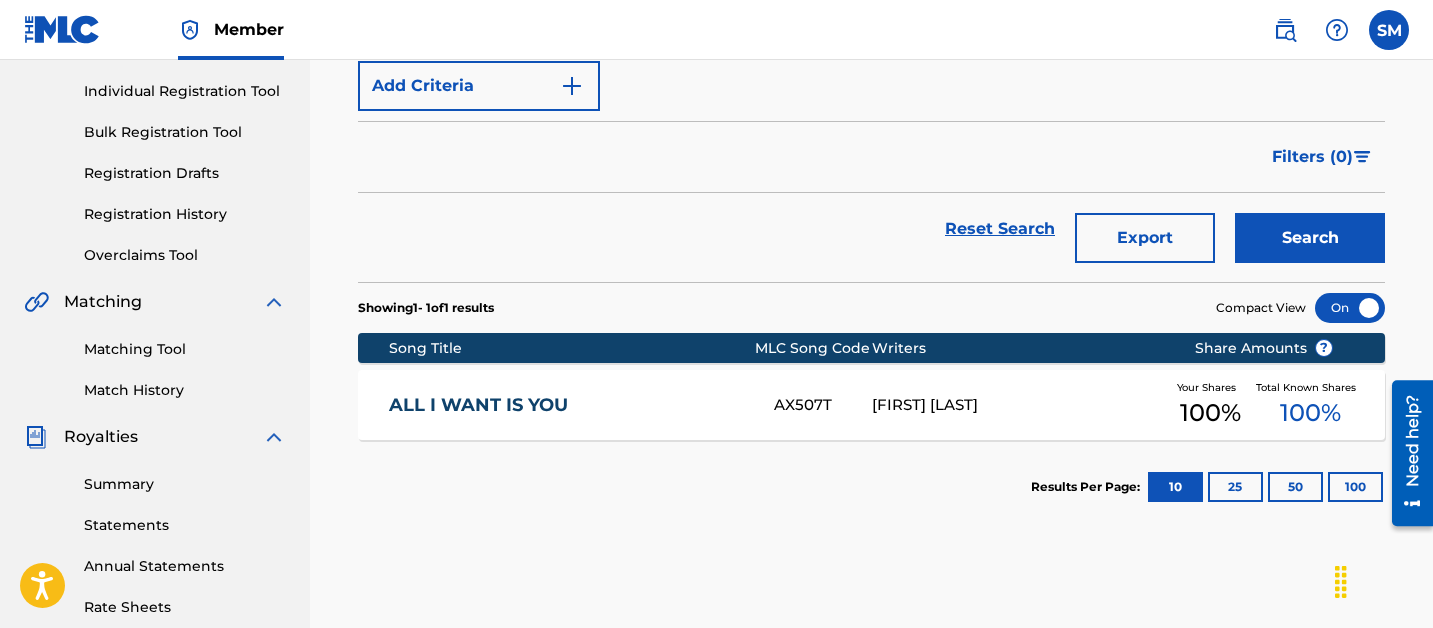 scroll, scrollTop: 271, scrollLeft: 0, axis: vertical 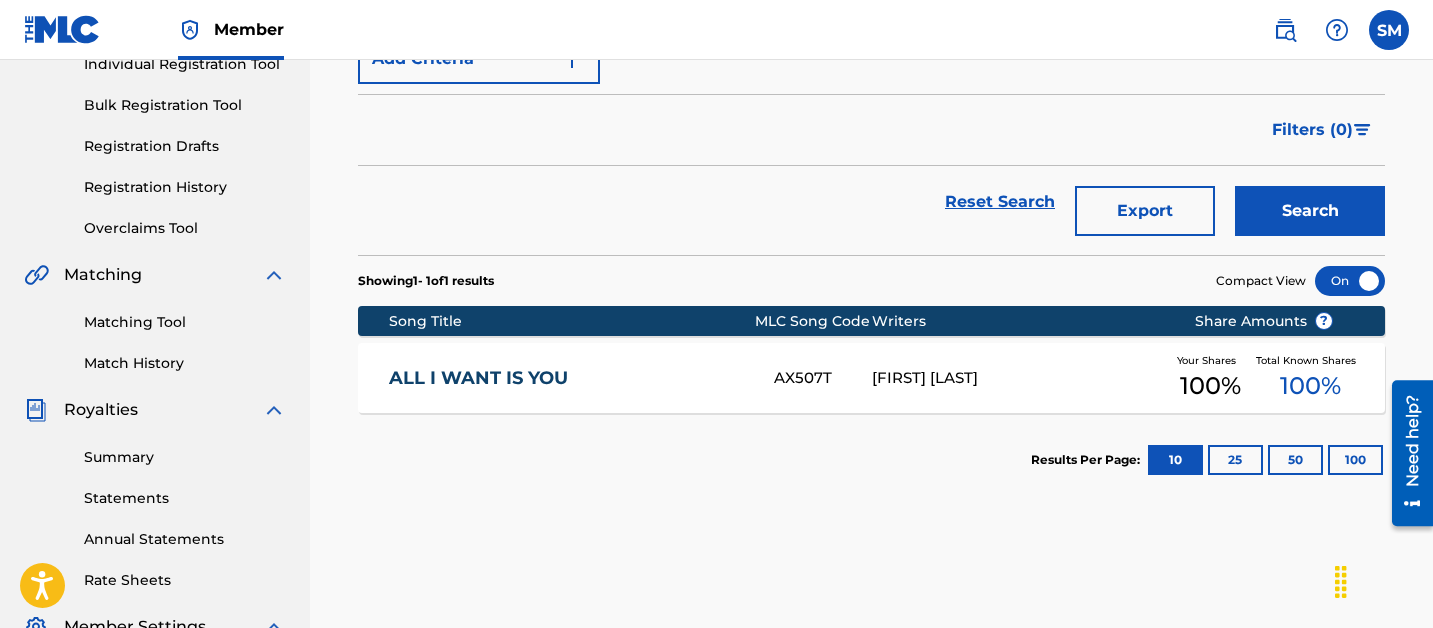 click on "[FIRST] [LAST]" at bounding box center [1018, 378] 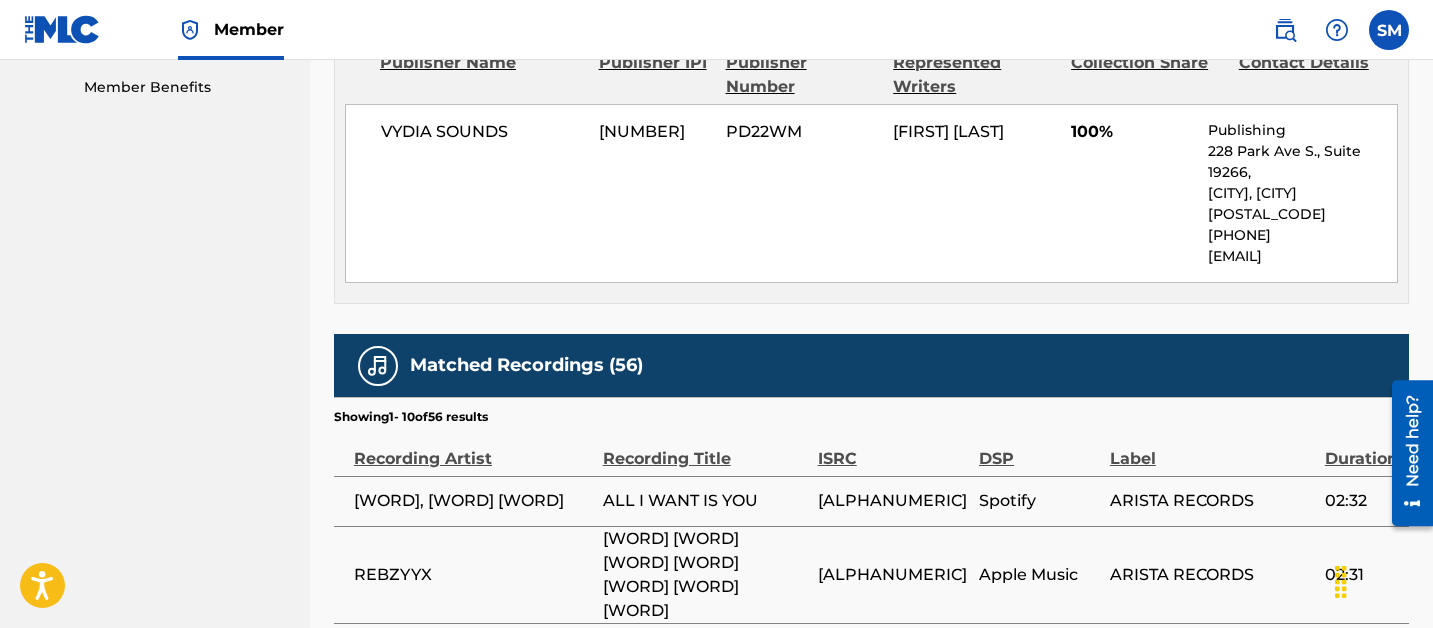 scroll, scrollTop: 0, scrollLeft: 0, axis: both 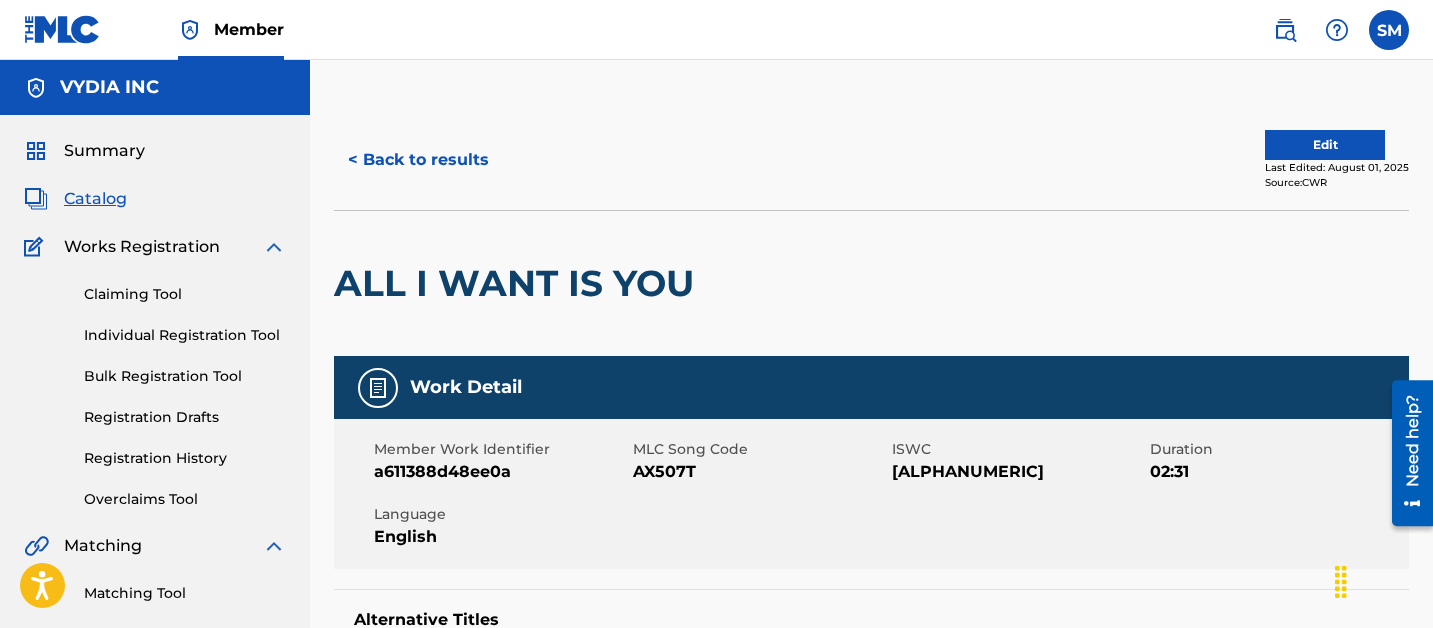 click on "ALL I WANT IS YOU" at bounding box center (519, 283) 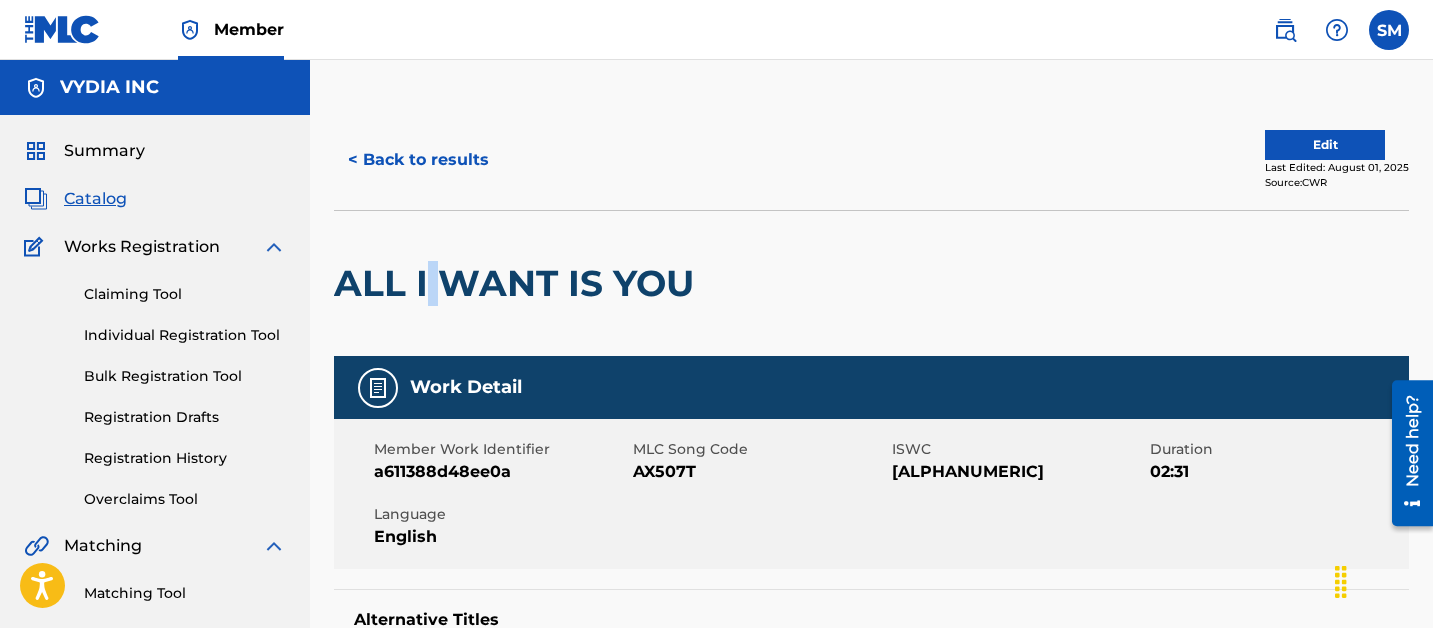 click on "ALL I WANT IS YOU" at bounding box center [519, 283] 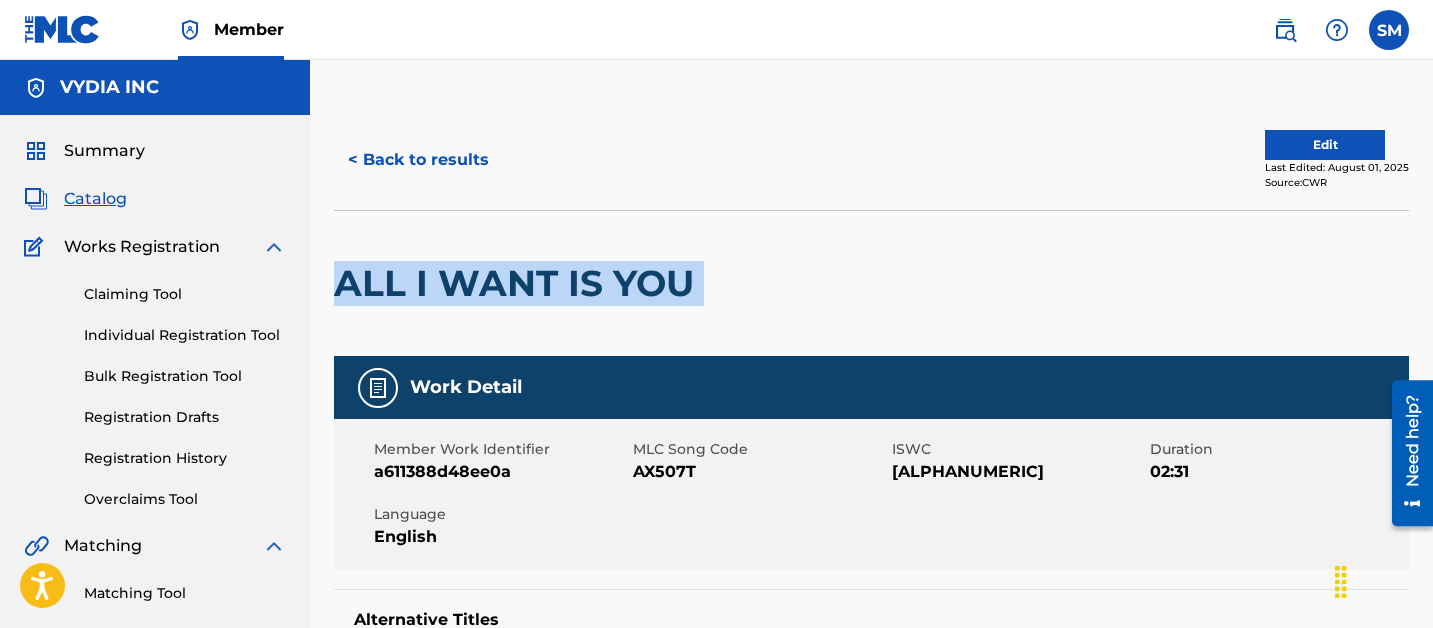 click on "ALL I WANT IS YOU" at bounding box center (519, 283) 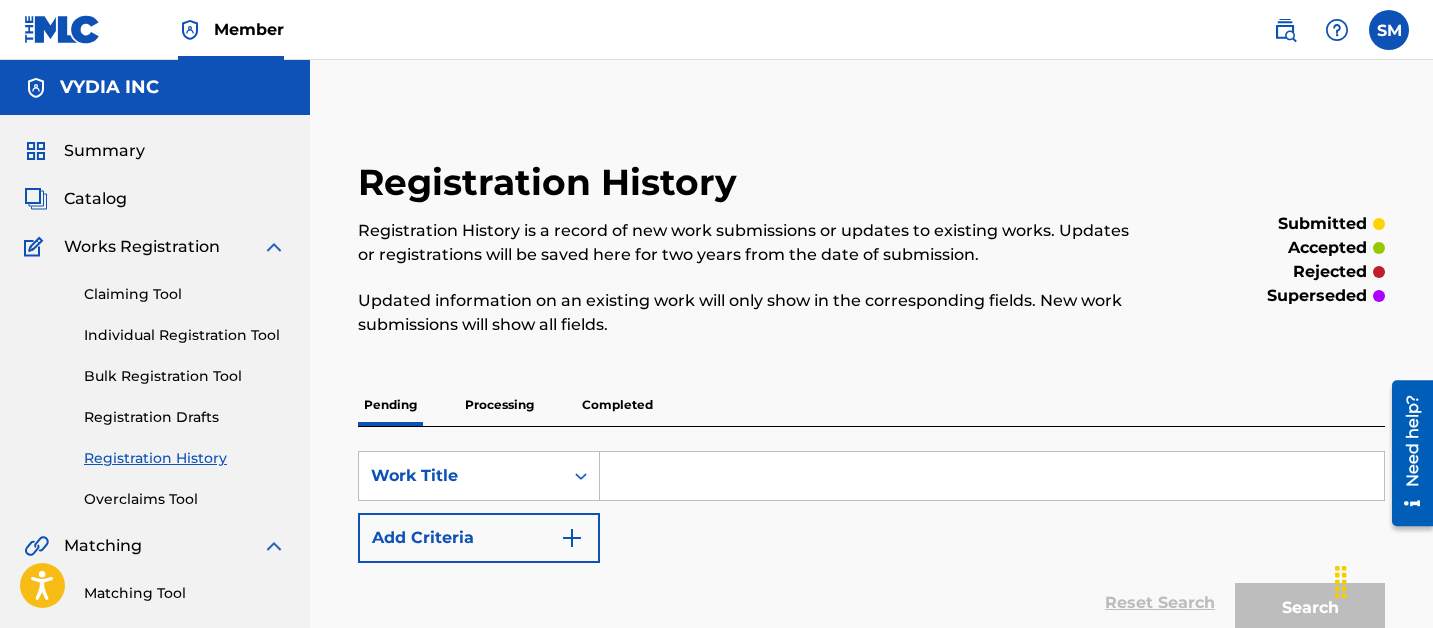 click on "Processing" at bounding box center (499, 405) 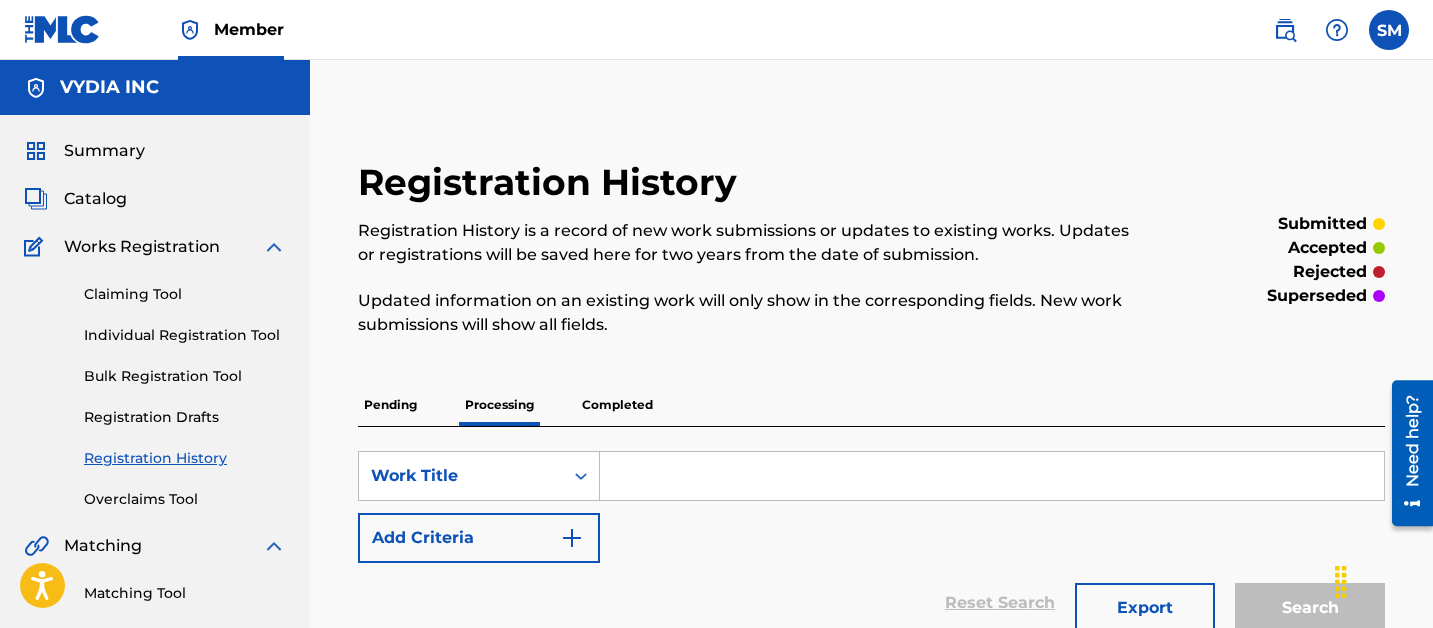 click at bounding box center (992, 476) 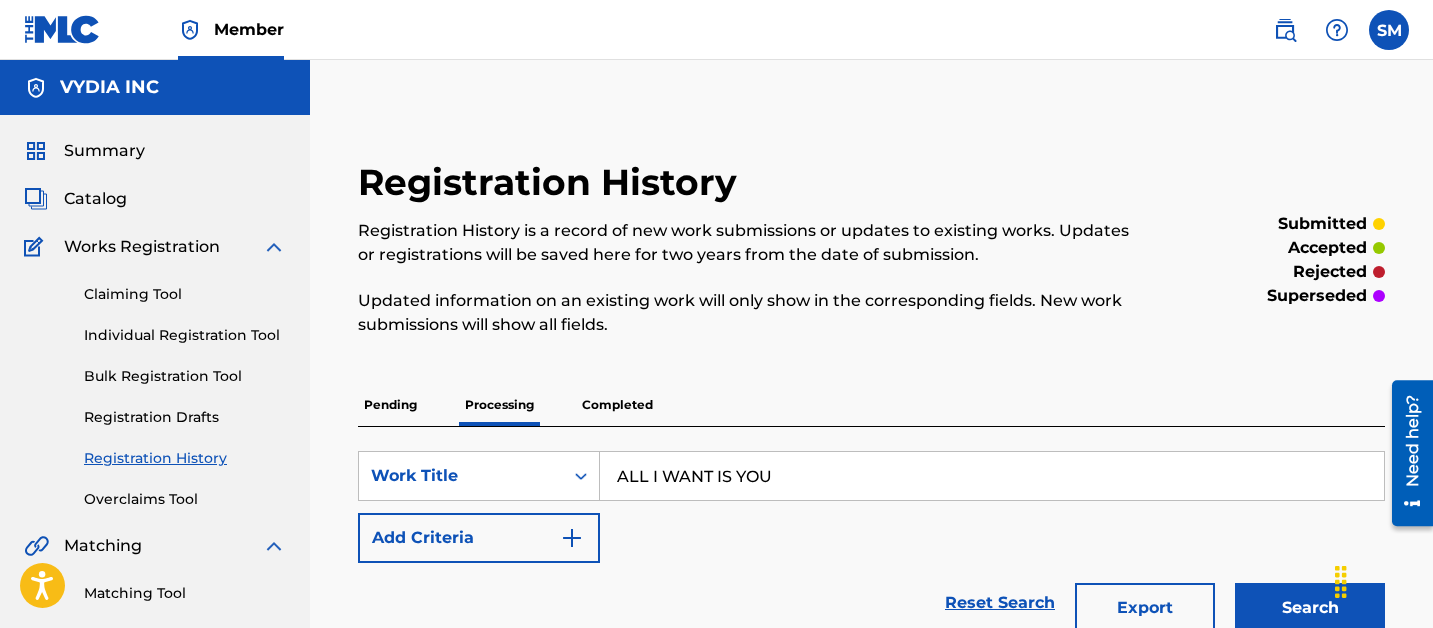 type on "ALL I WANT IS YOU" 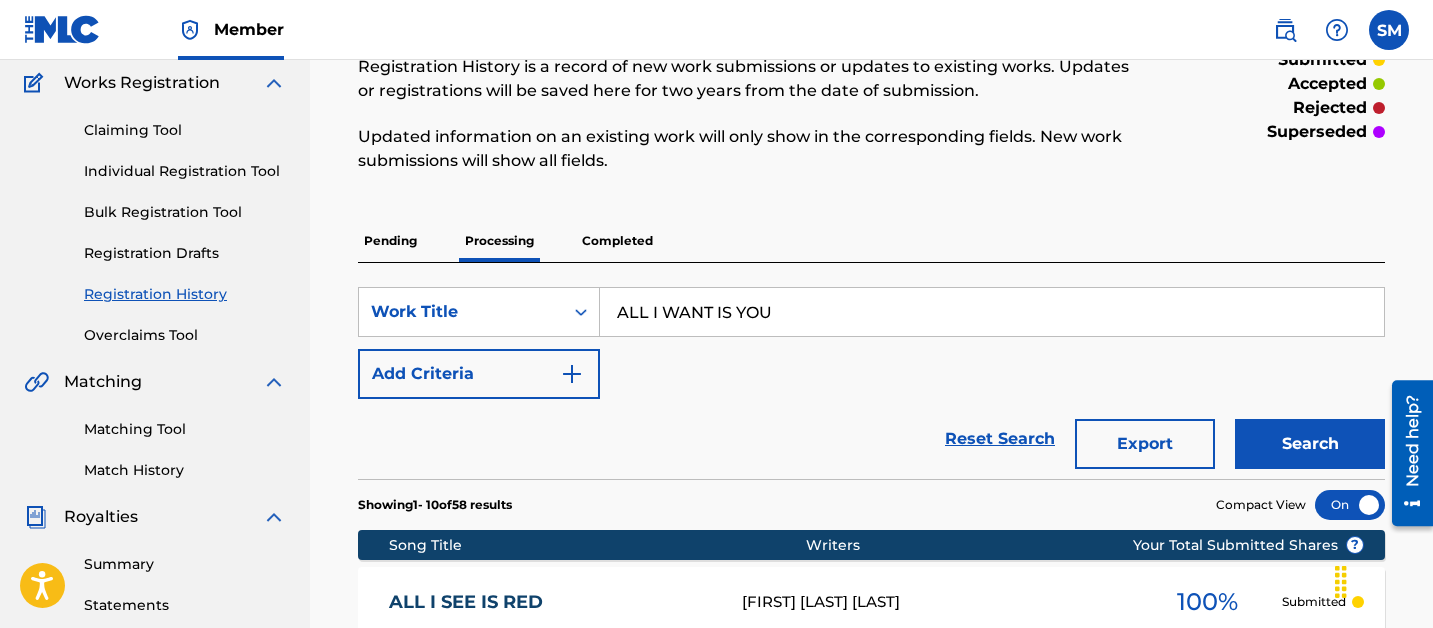 scroll, scrollTop: 134, scrollLeft: 0, axis: vertical 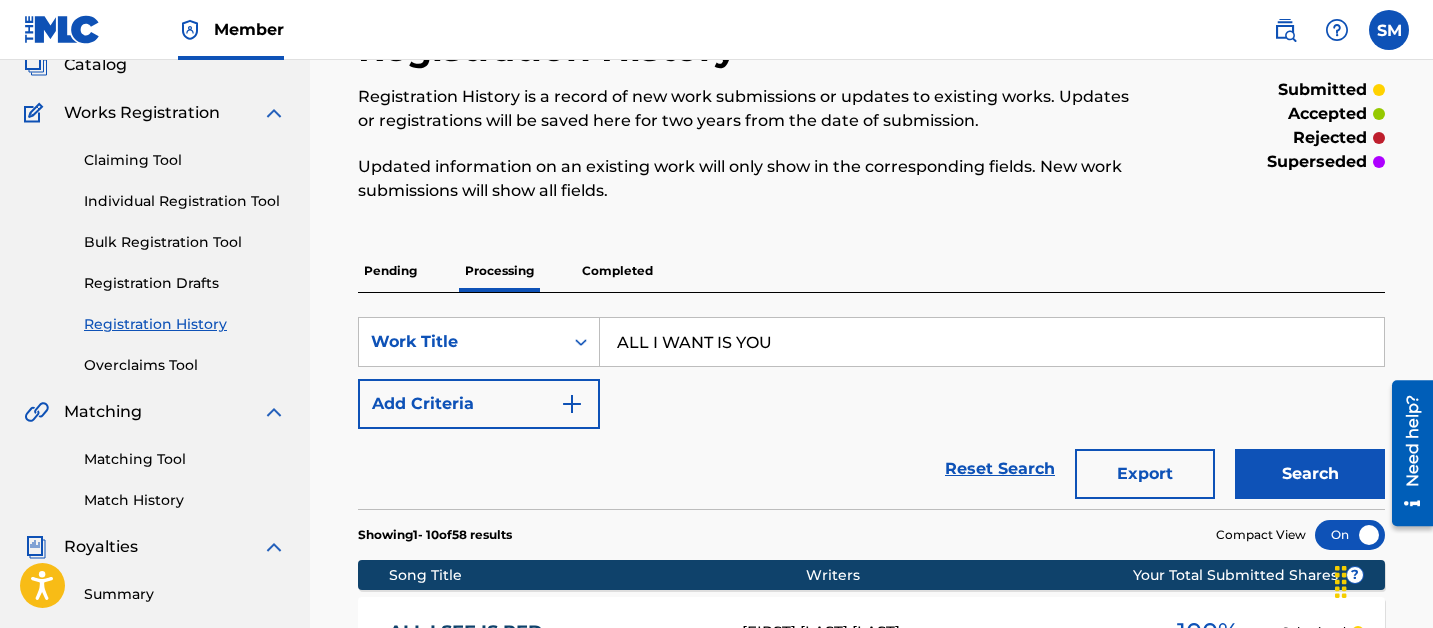 click on "Completed" at bounding box center (617, 271) 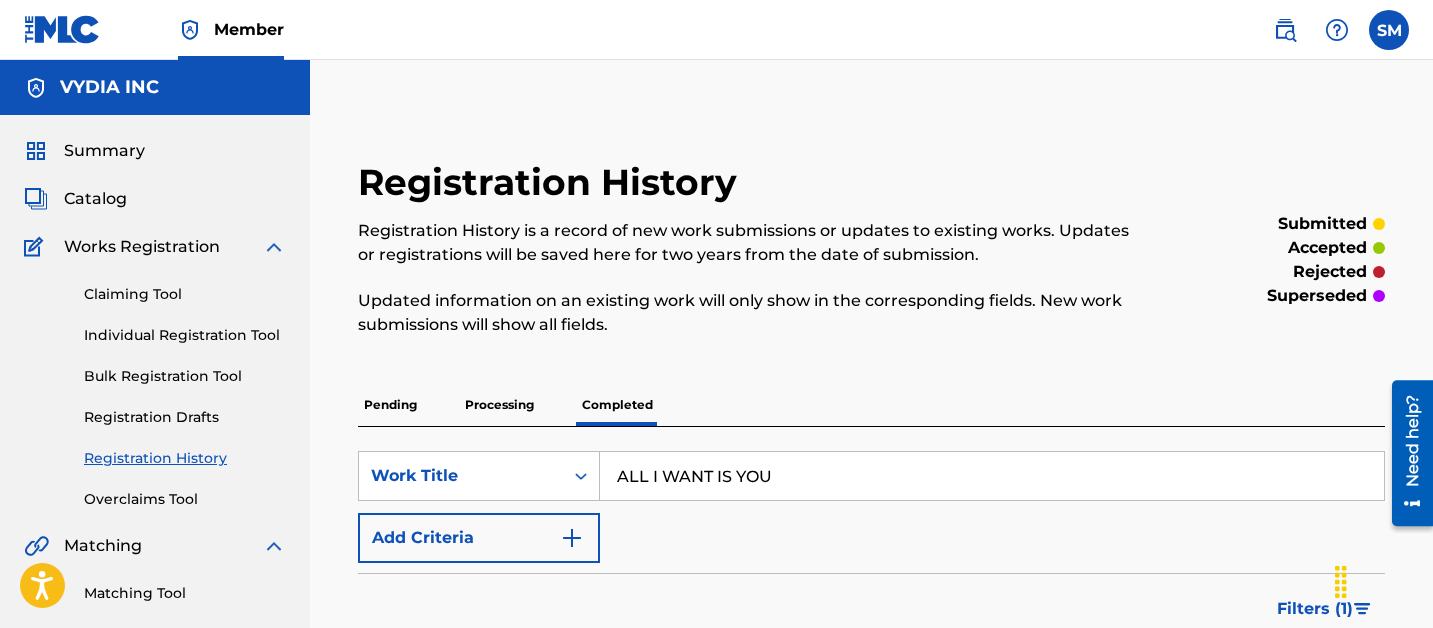 click on "ALL I WANT IS YOU" at bounding box center (992, 476) 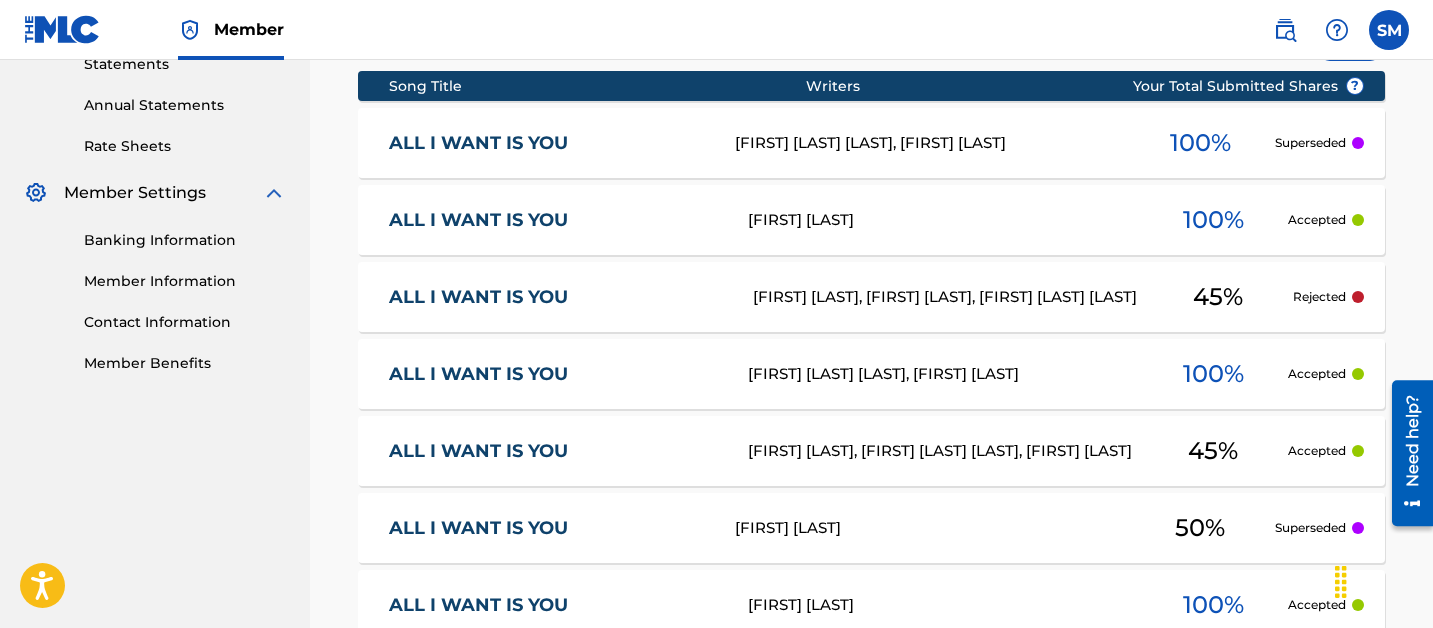 scroll, scrollTop: 694, scrollLeft: 0, axis: vertical 